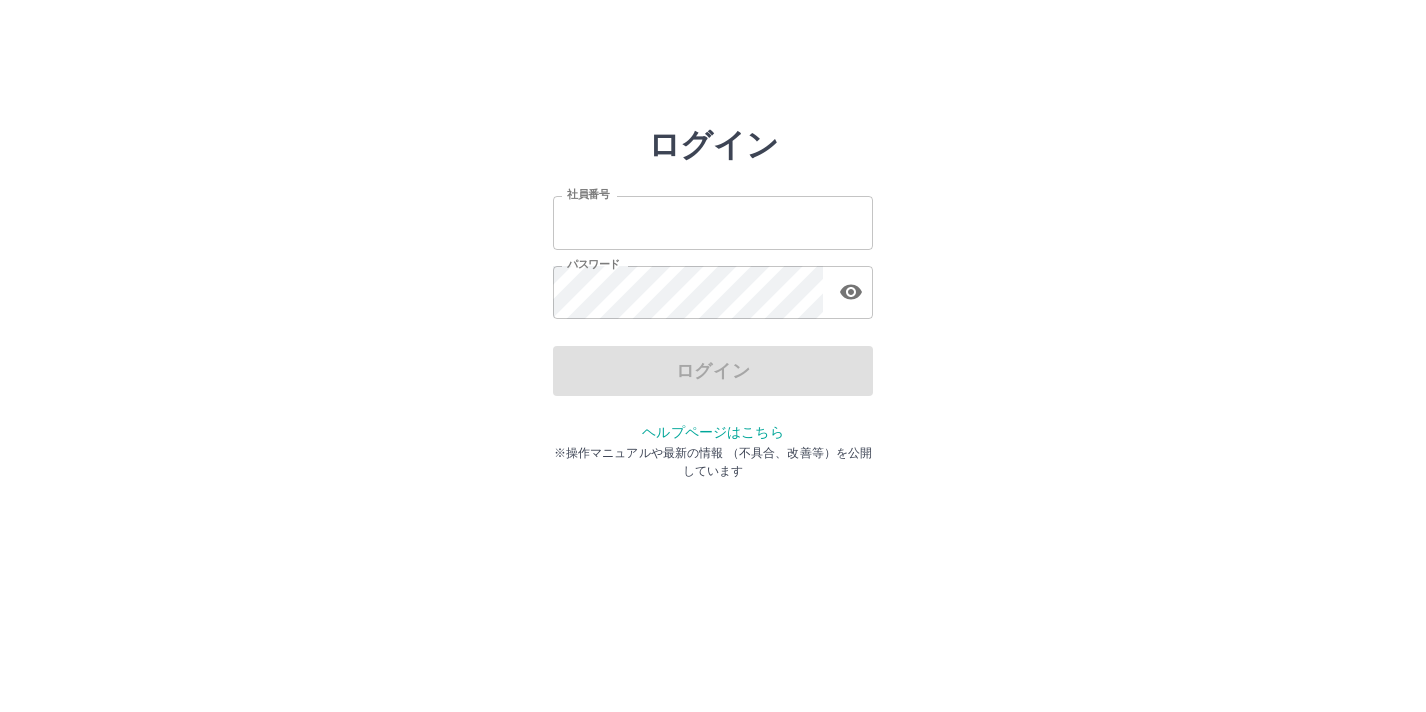 scroll, scrollTop: 0, scrollLeft: 0, axis: both 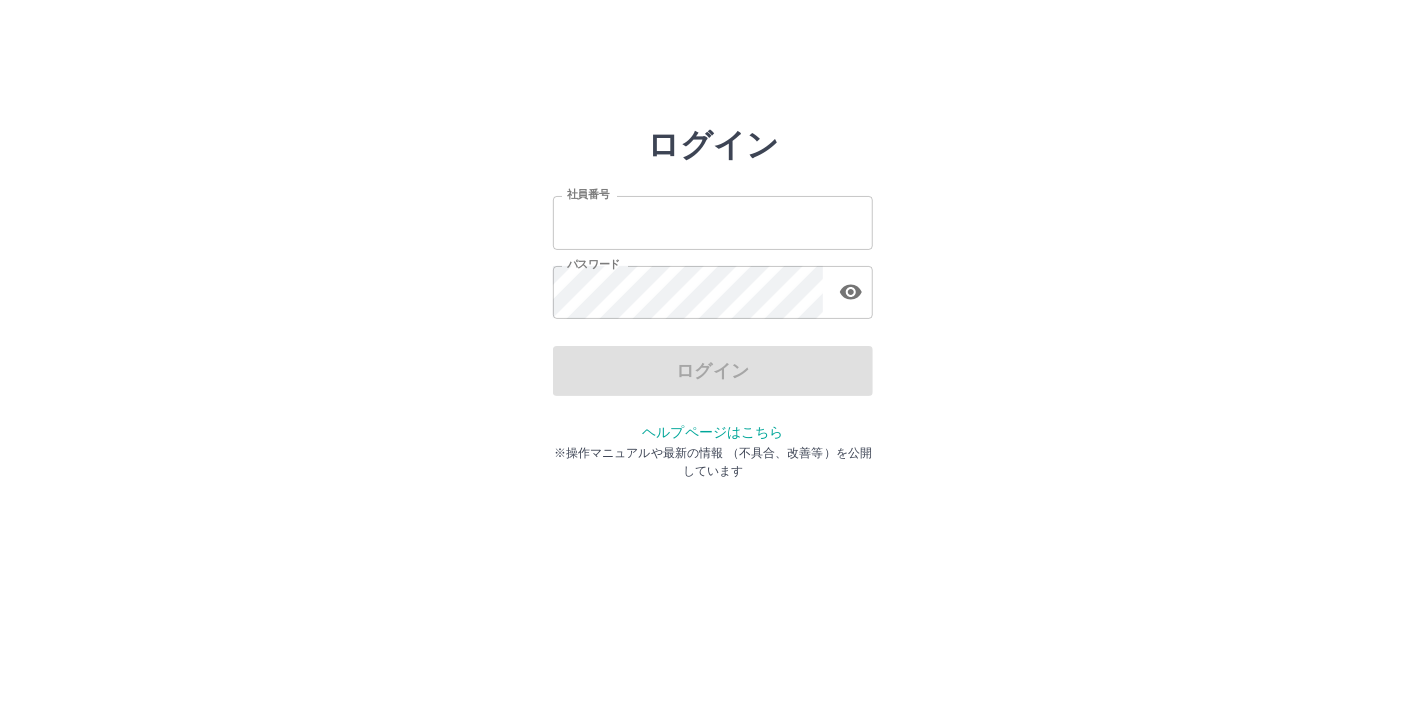 type on "*******" 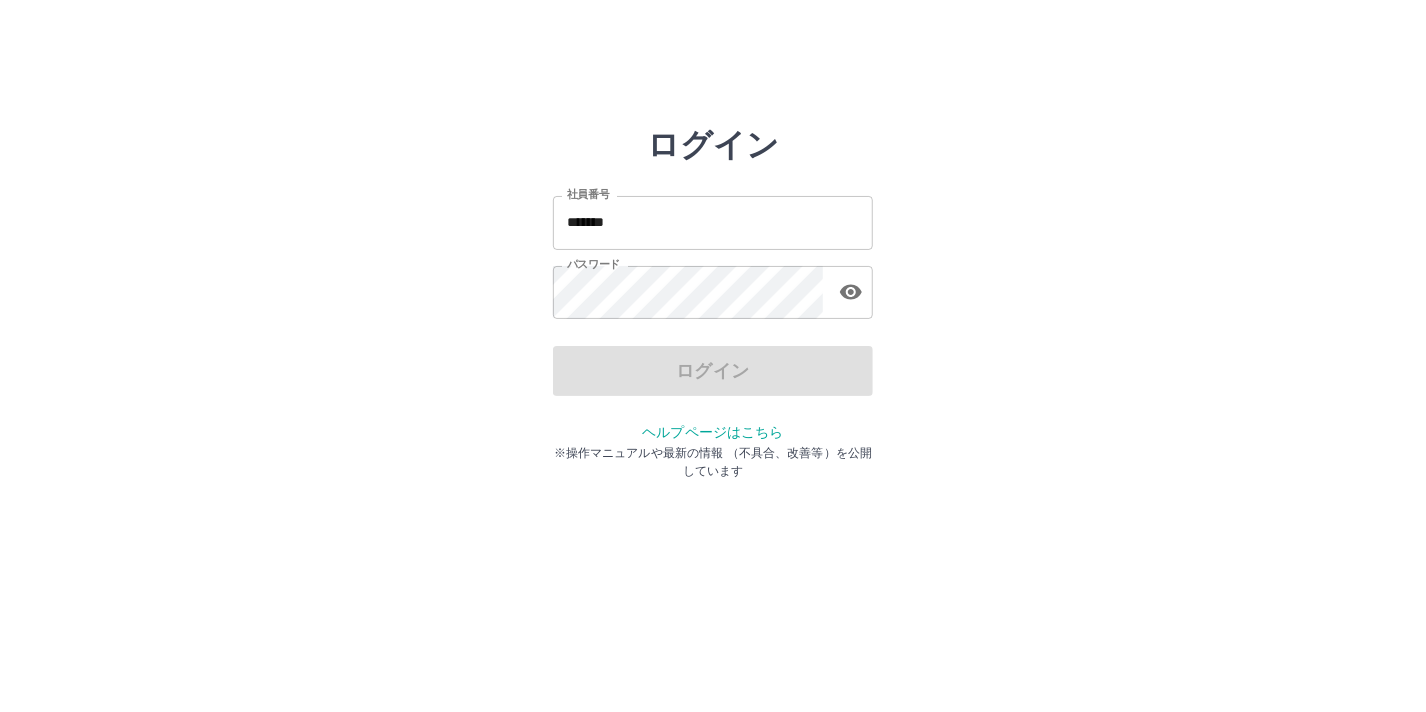 click on "ログイン" at bounding box center [713, 371] 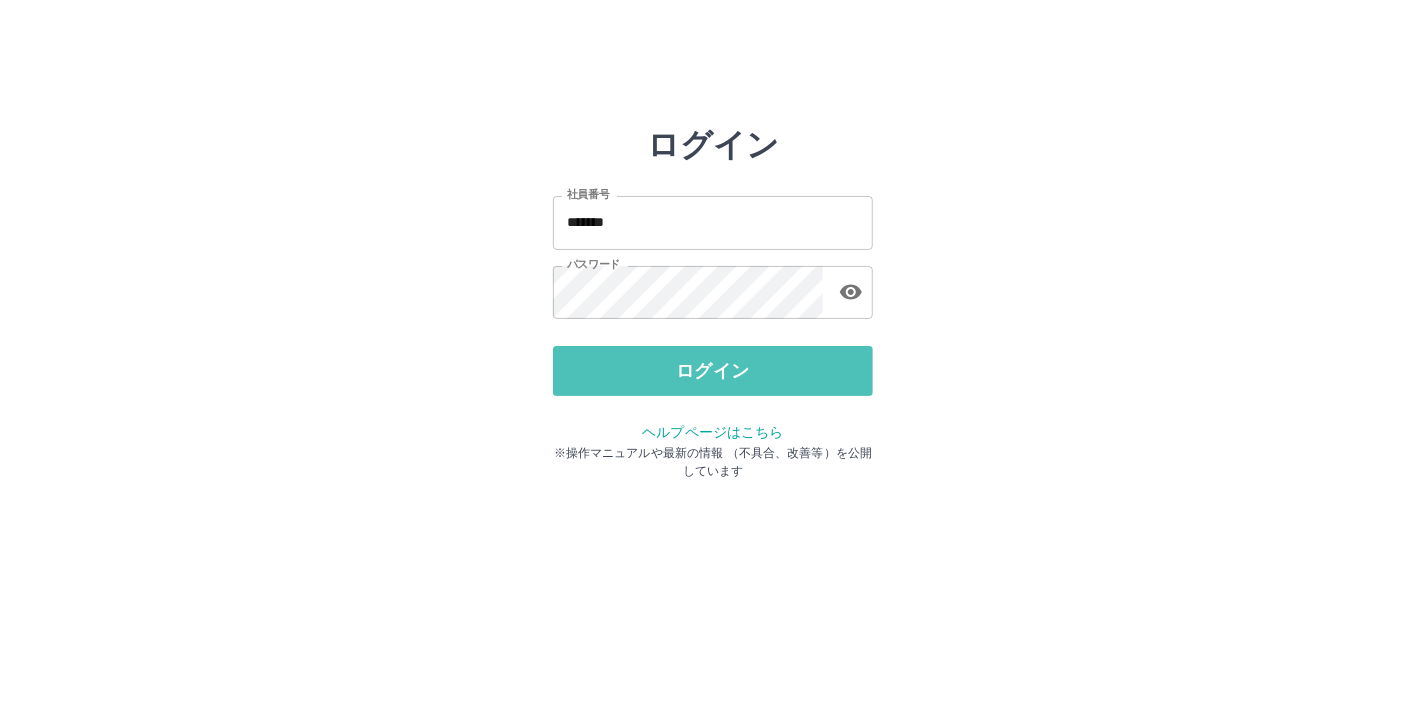 click on "ログイン" at bounding box center (713, 371) 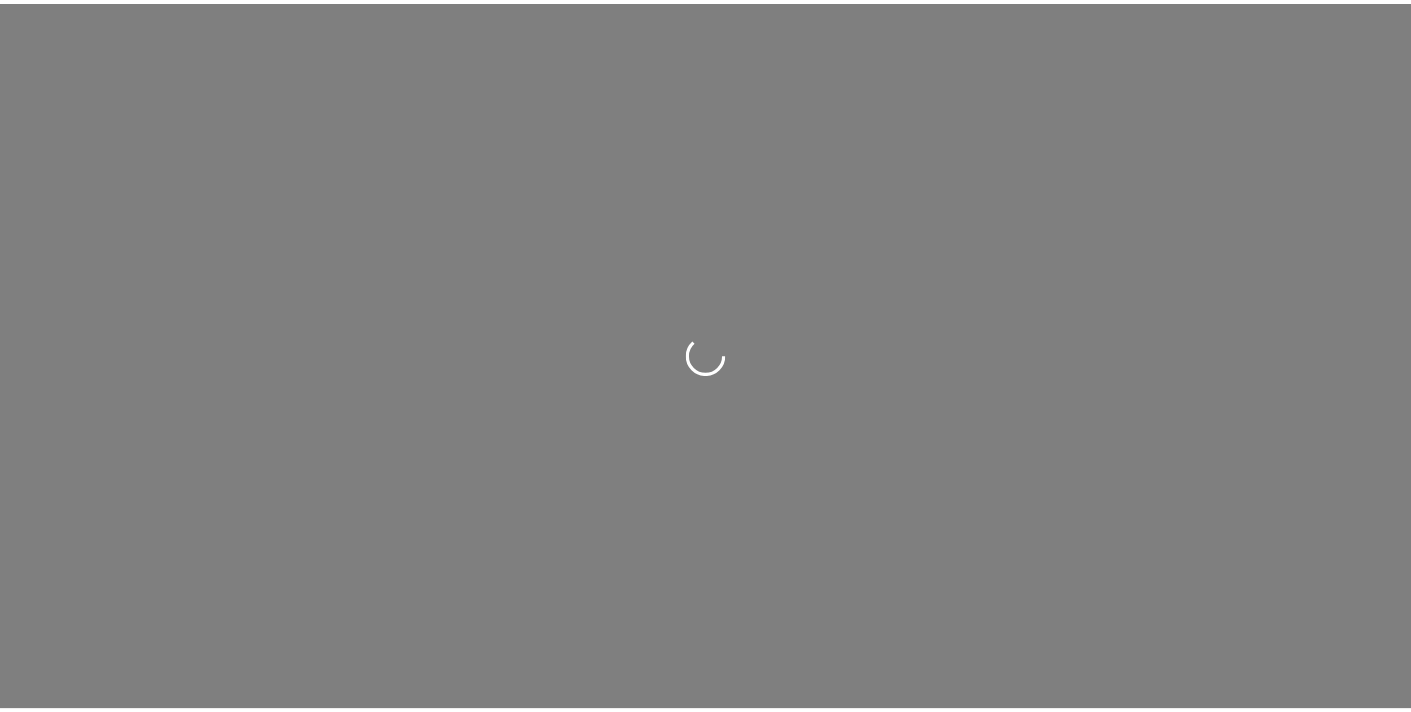 scroll, scrollTop: 0, scrollLeft: 0, axis: both 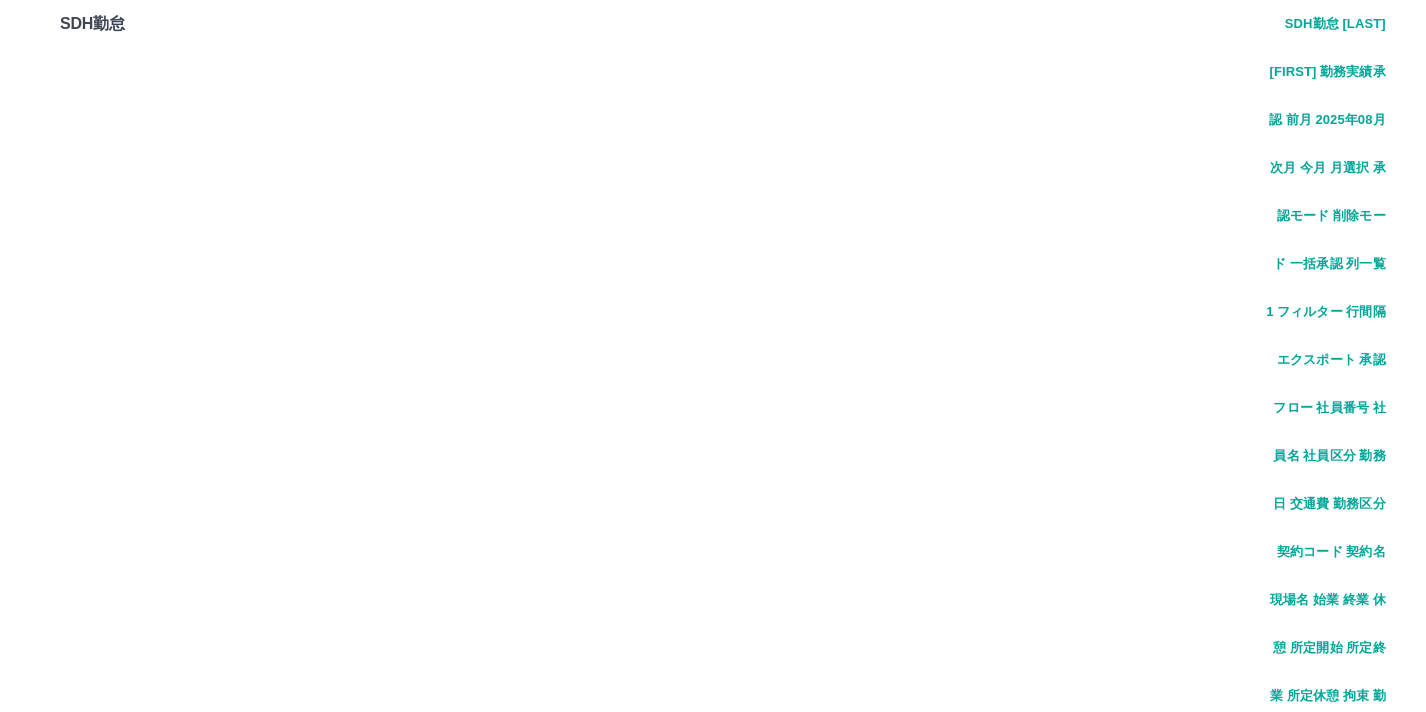click on "勤怠報告の承認" at bounding box center [713, 2177] 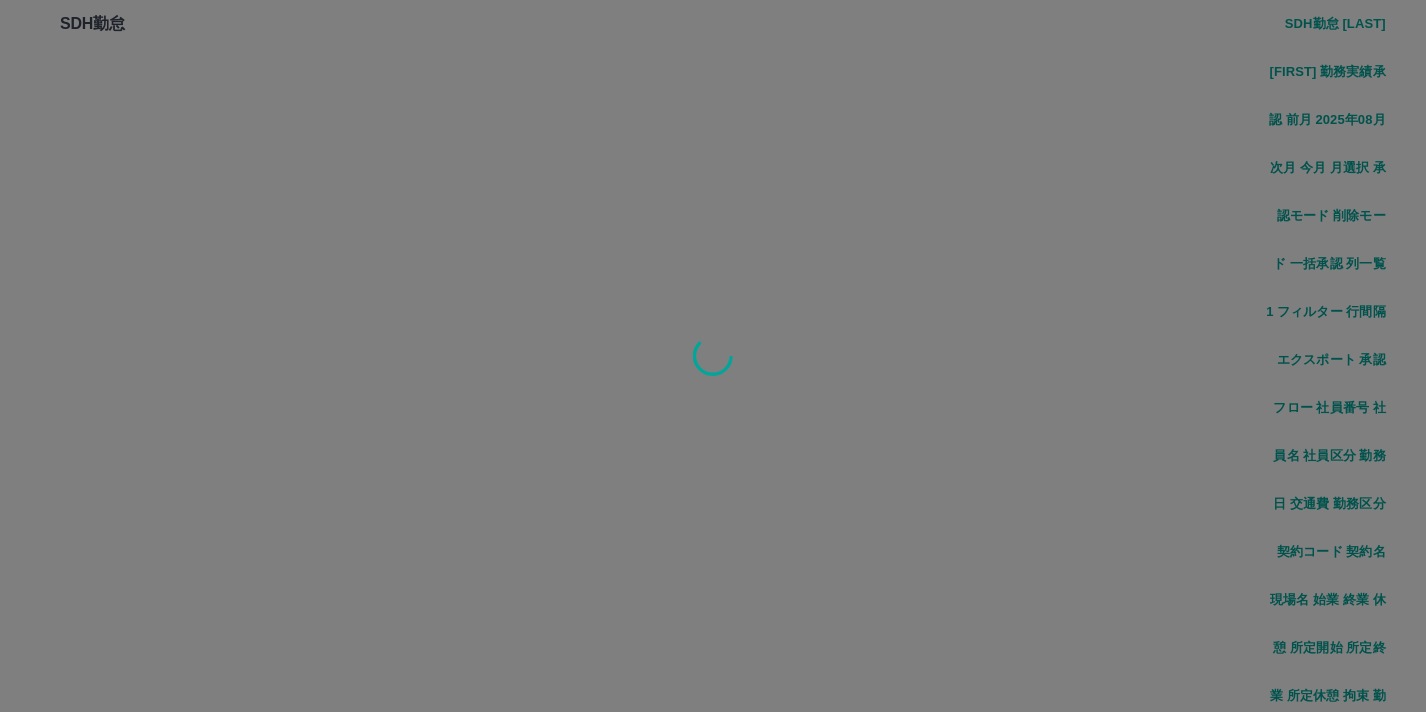 click at bounding box center [713, 356] 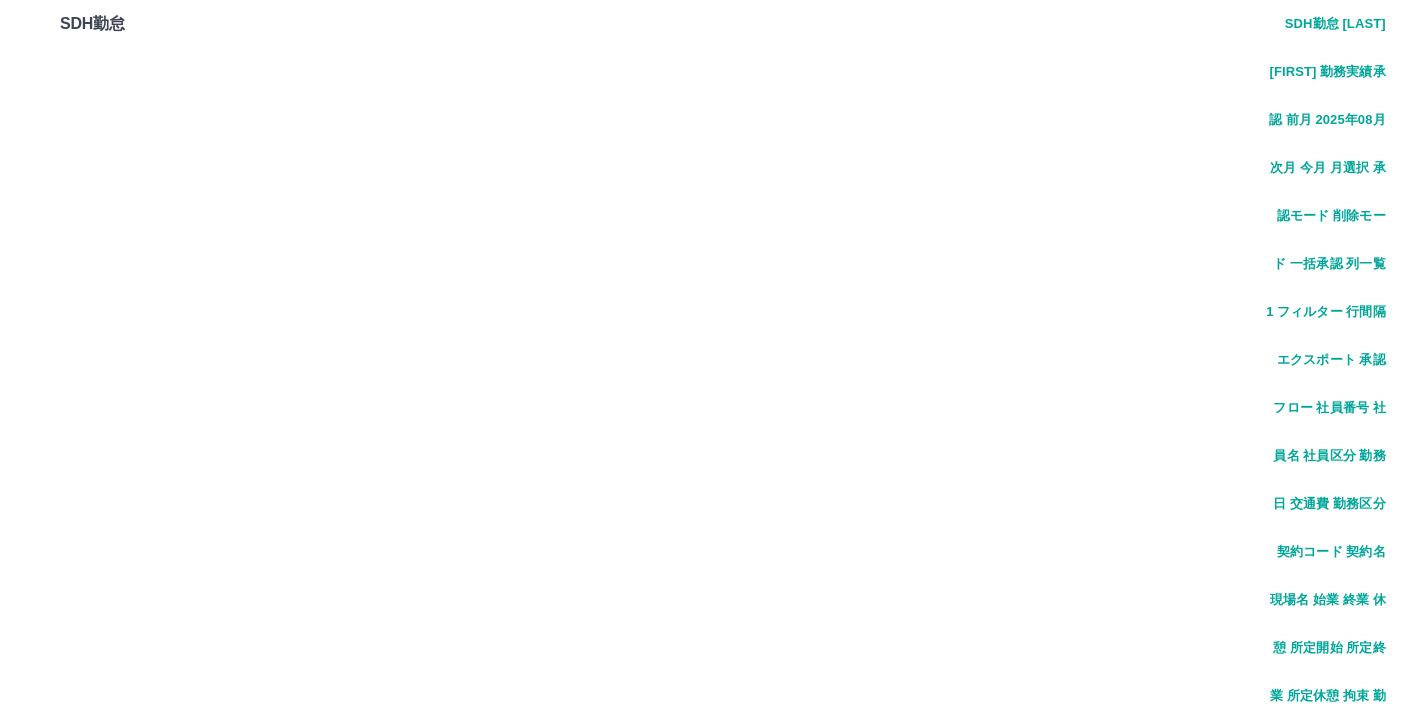 drag, startPoint x: 710, startPoint y: 107, endPoint x: 589, endPoint y: 127, distance: 122.641754 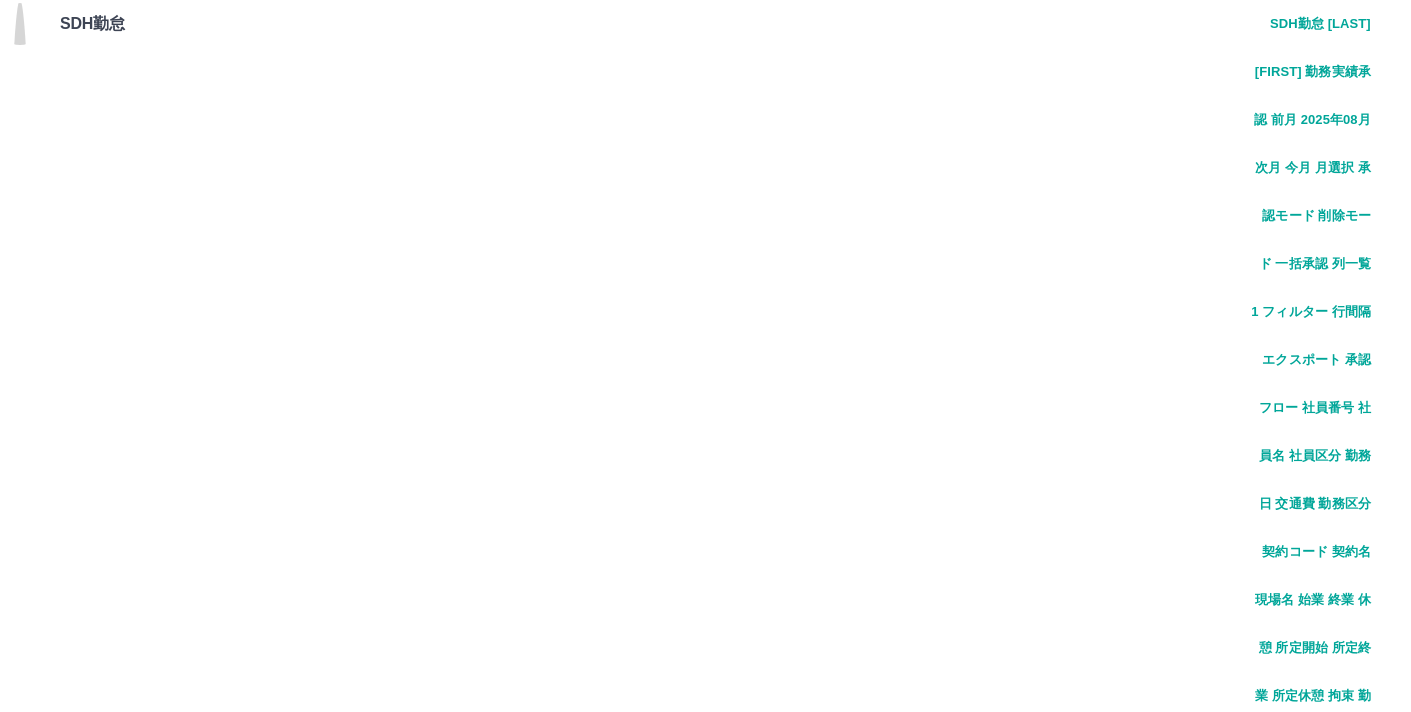click 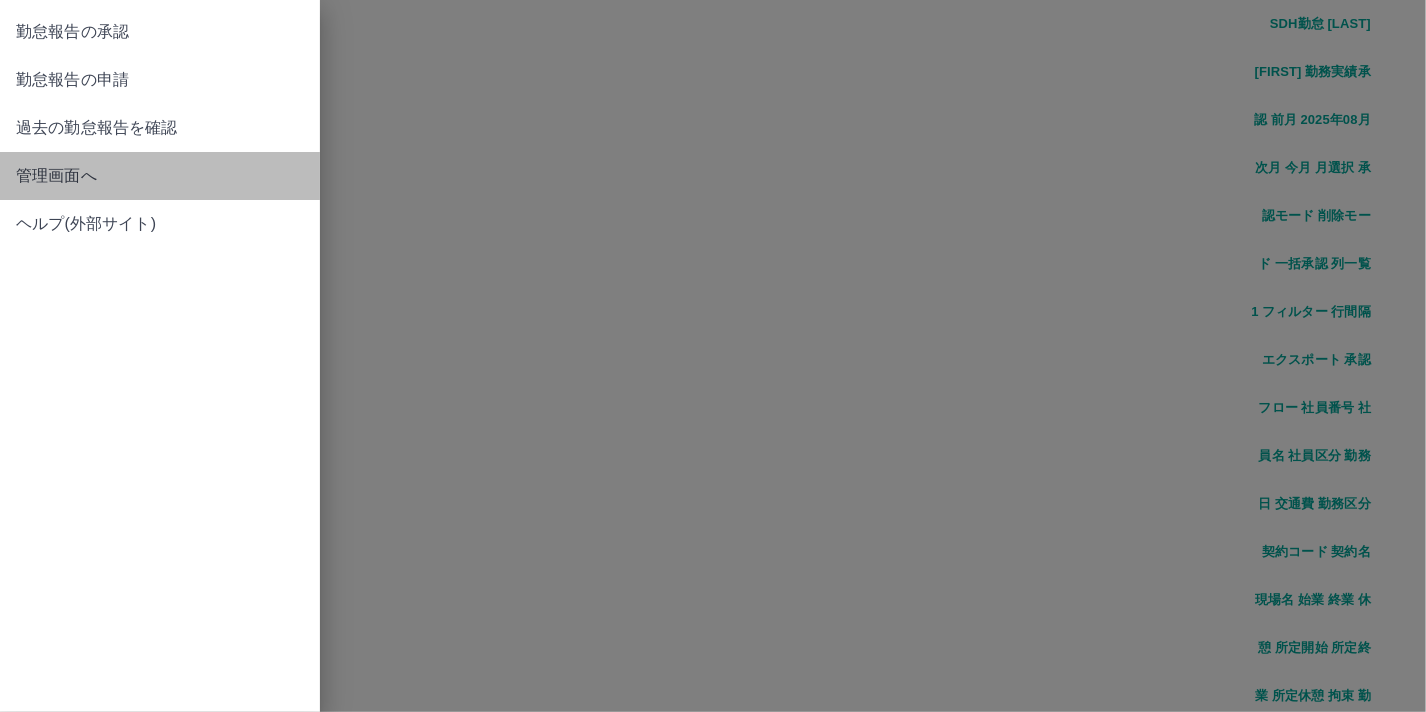 click on "管理画面へ" at bounding box center (160, 176) 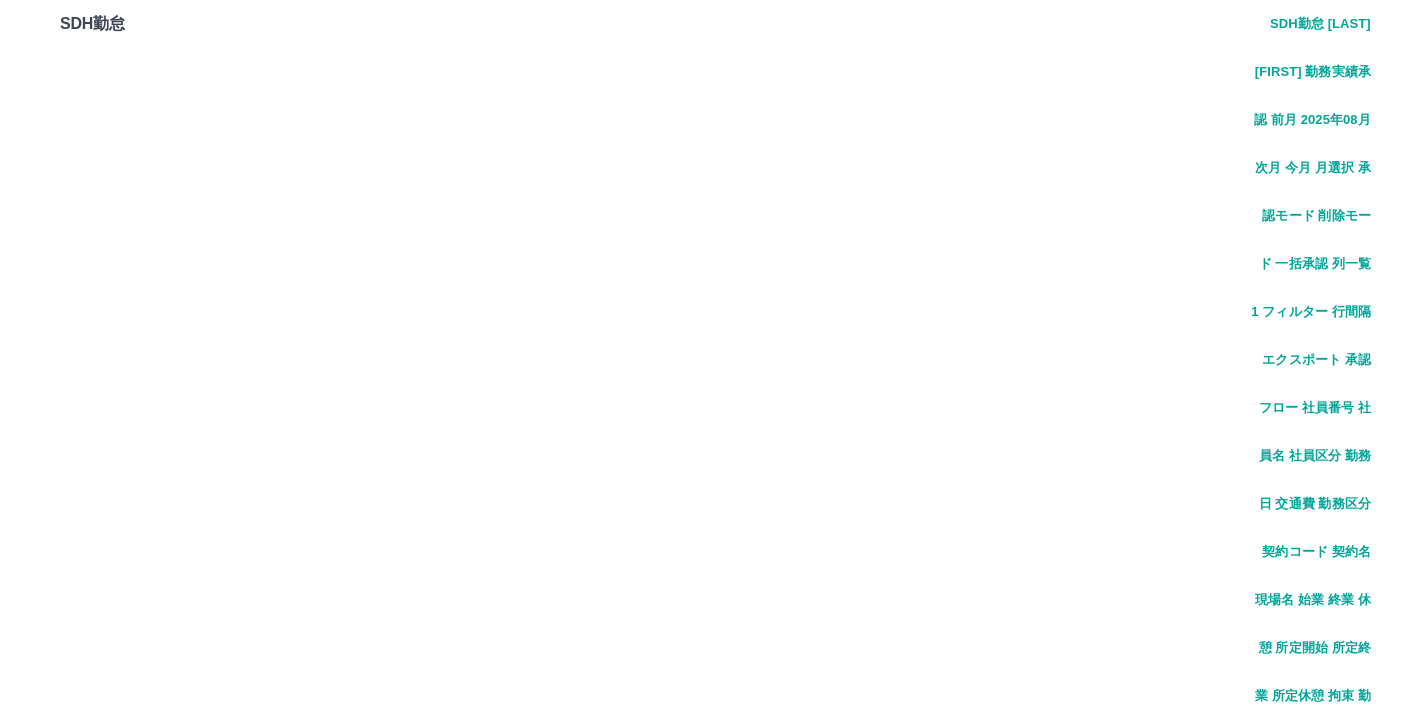 click on "0 フィルター" at bounding box center [199, 2261] 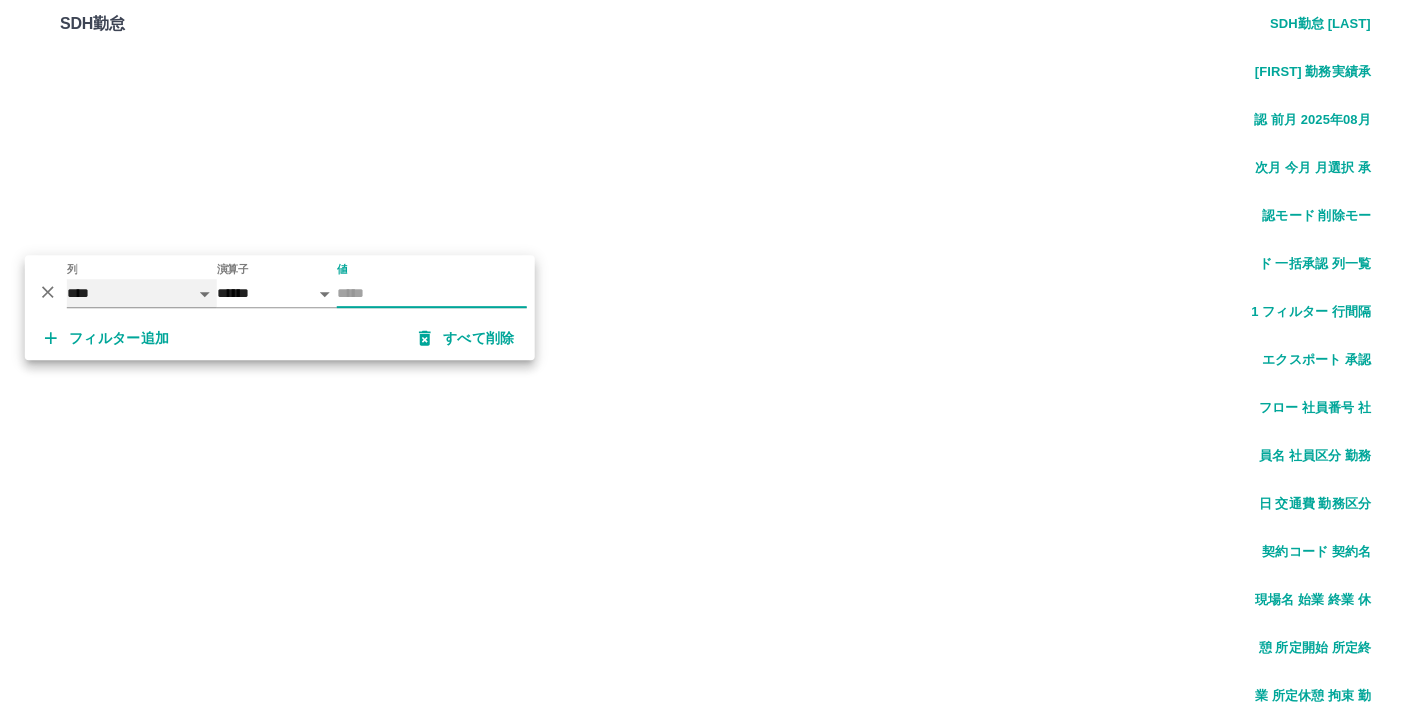 click on "**** *** **** *** *** **** ***** *** *** ** ** ** **** **** **** ** ** *** **** *****" at bounding box center (142, 293) 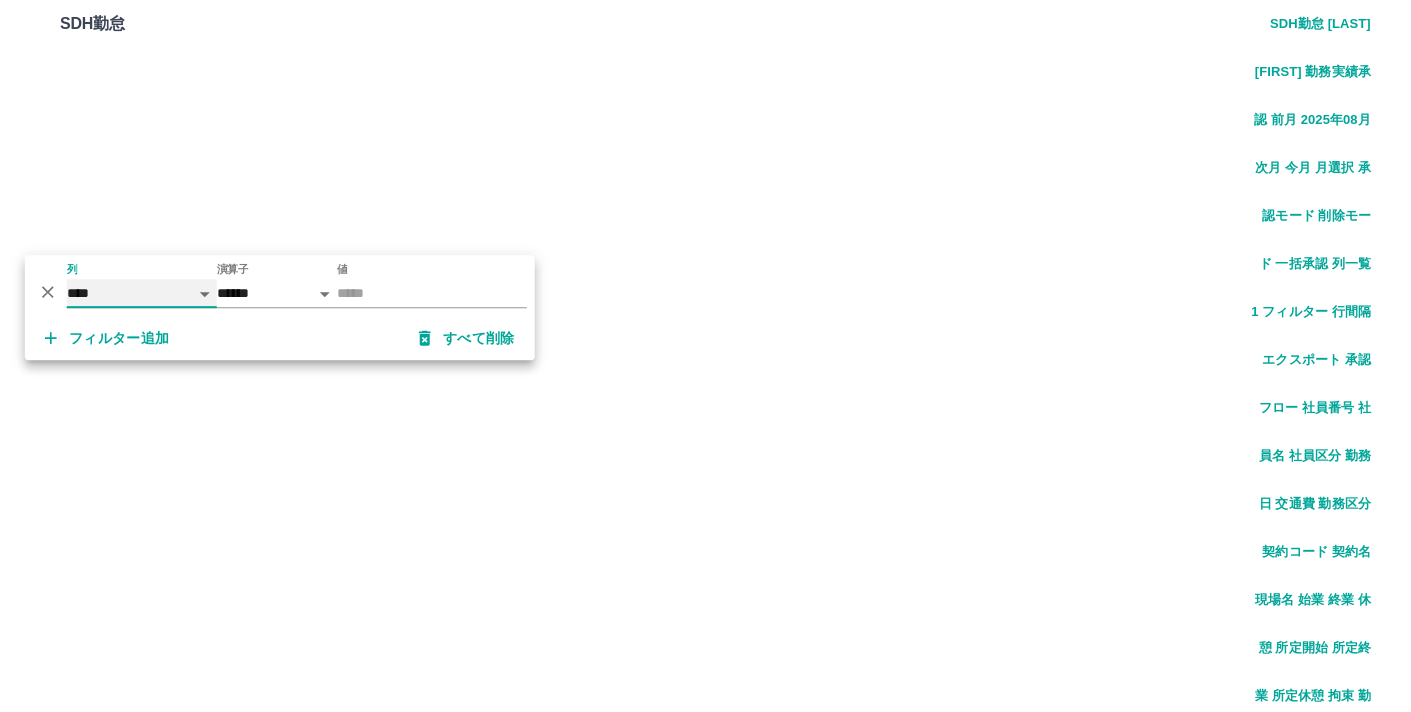 click on "**** *** **** *** *** **** ***** *** *** ** ** ** **** **** **** ** ** *** **** *****" at bounding box center (142, 293) 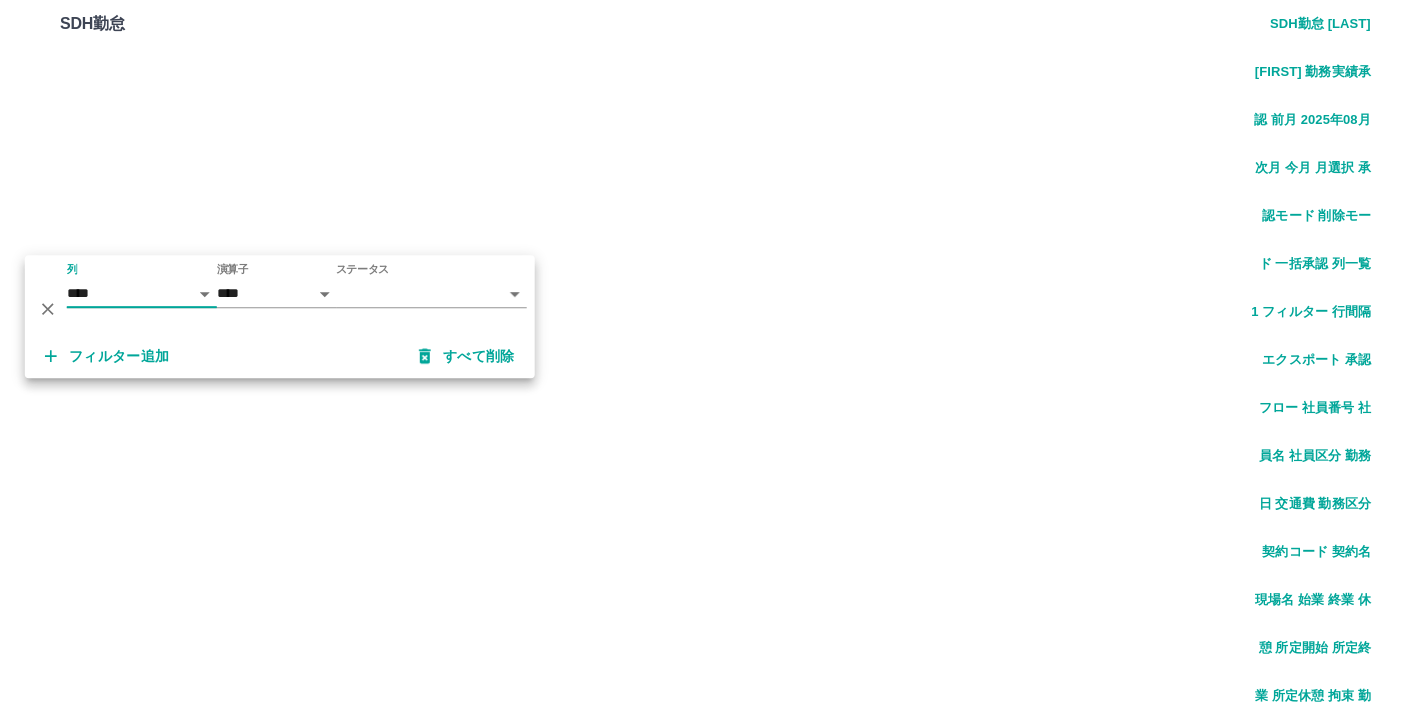 click on "SDH勤怠 [LAST] [FIRST] 勤務実績承認 前月 2025年08月 次月 今月 月選択 承認モード 削除モード 一括承認 列一覧 0 フィルター 行間隔 エクスポート 承認フロー 社員番号 社員名 社員区分 勤務日 交通費 勤務区分 契約コード 契約名 現場名 始業 終業 休憩 所定開始 所定終業 所定休憩 拘束 勤務 遅刻等 コメント ステータス 承認 現 事 Ａ 営 0077804 [FIRST] [LAST] 営業社員(P契約) 2025-08-05  -  休業 42422001 [CITY] [CITY]学校給食センター - - - 08:00 17:00 01:00 00:00 00:00 00:00 00:00 現場責任者承認待 現 事 Ａ 営 0083586 [FIRST] [LAST] 営業社員(PT契約) 2025-08-05  -  休日 42422001 [CITY] [CITY]学校給食センター - - - - - - 00:00 00:00 00:00 現場責任者承認待 現 事 Ａ 営 0077775 [LAST] [FIRST] 営業社員(R契約) 2025-08-05 往復 出勤 42422001 [CITY] [CITY]学校給食センター 08:00 17:00 01:00 08:00 17:00 01:00 09:00 08:00 00:00" at bounding box center [705, 1454] 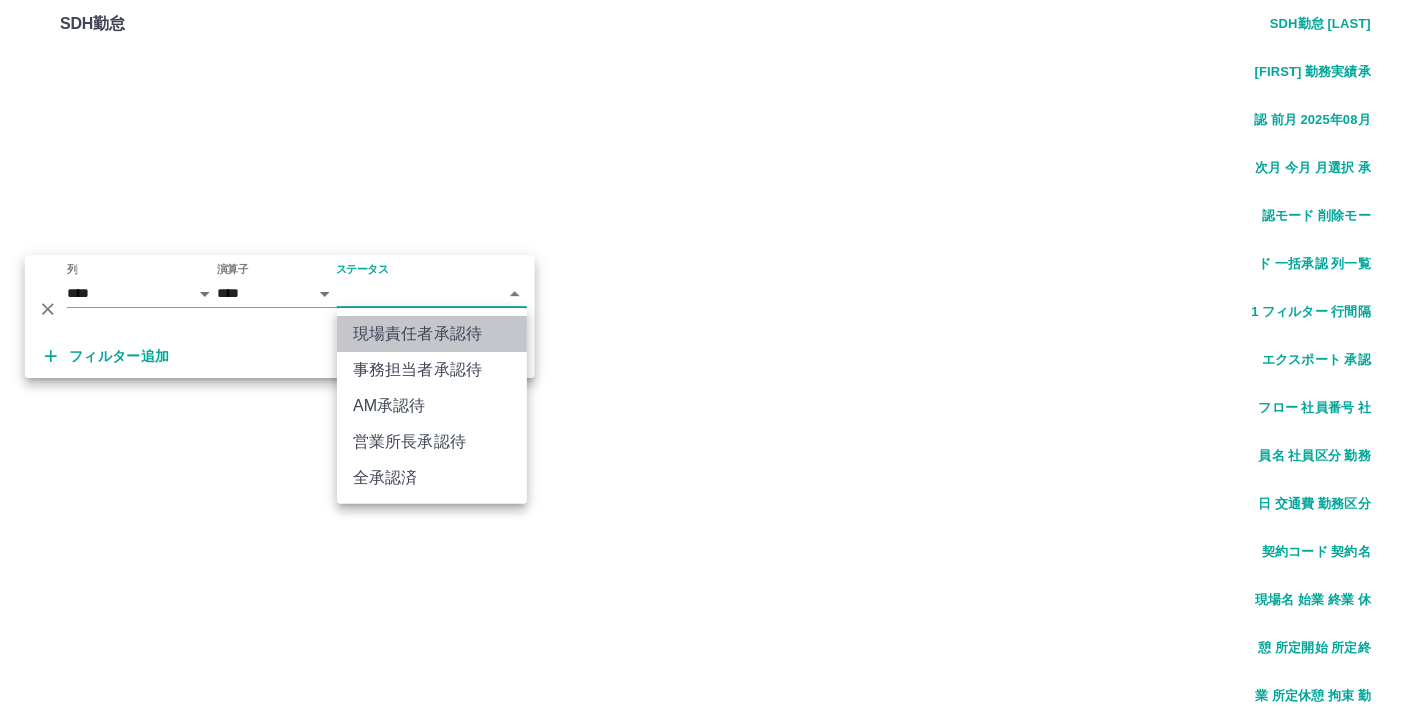 click on "現場責任者承認待" at bounding box center (432, 334) 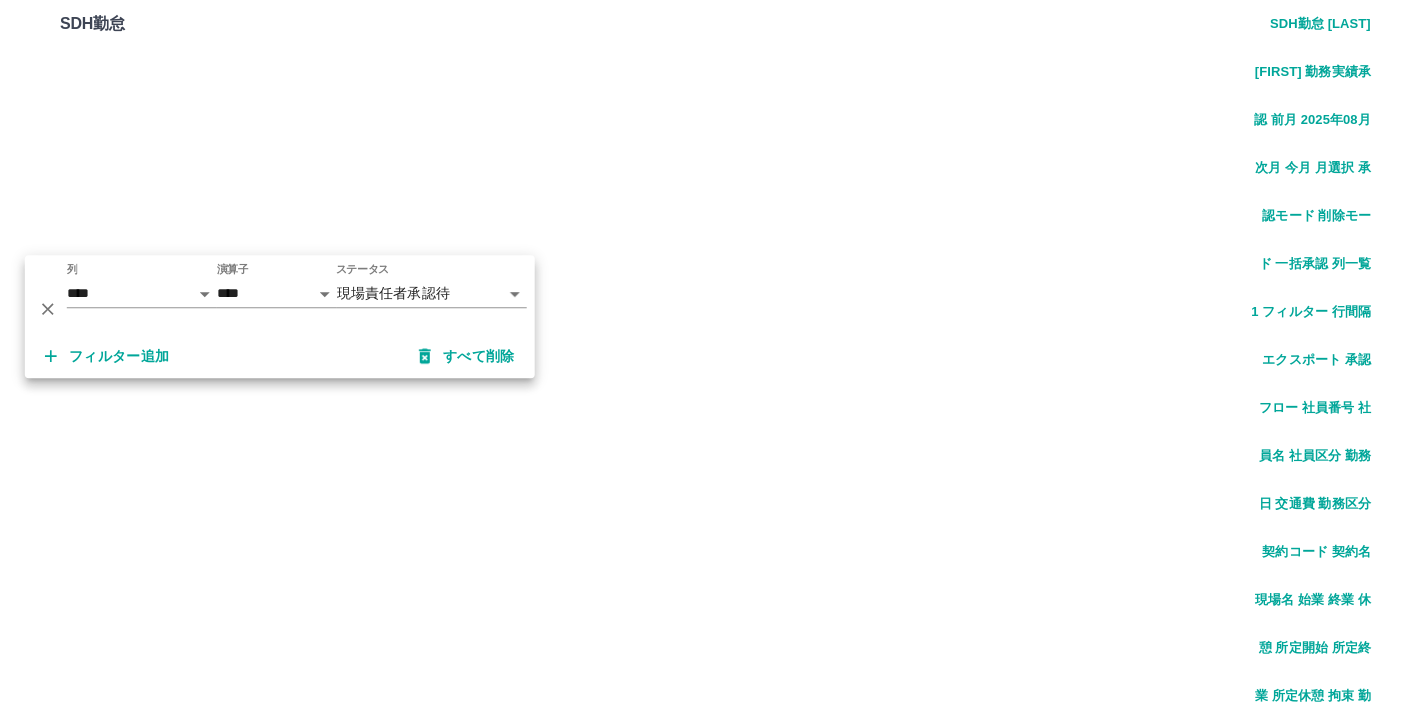 click on "前月 2025年08月 次月 今月 月選択 承認モード 削除モード 一括承認" at bounding box center [705, 2210] 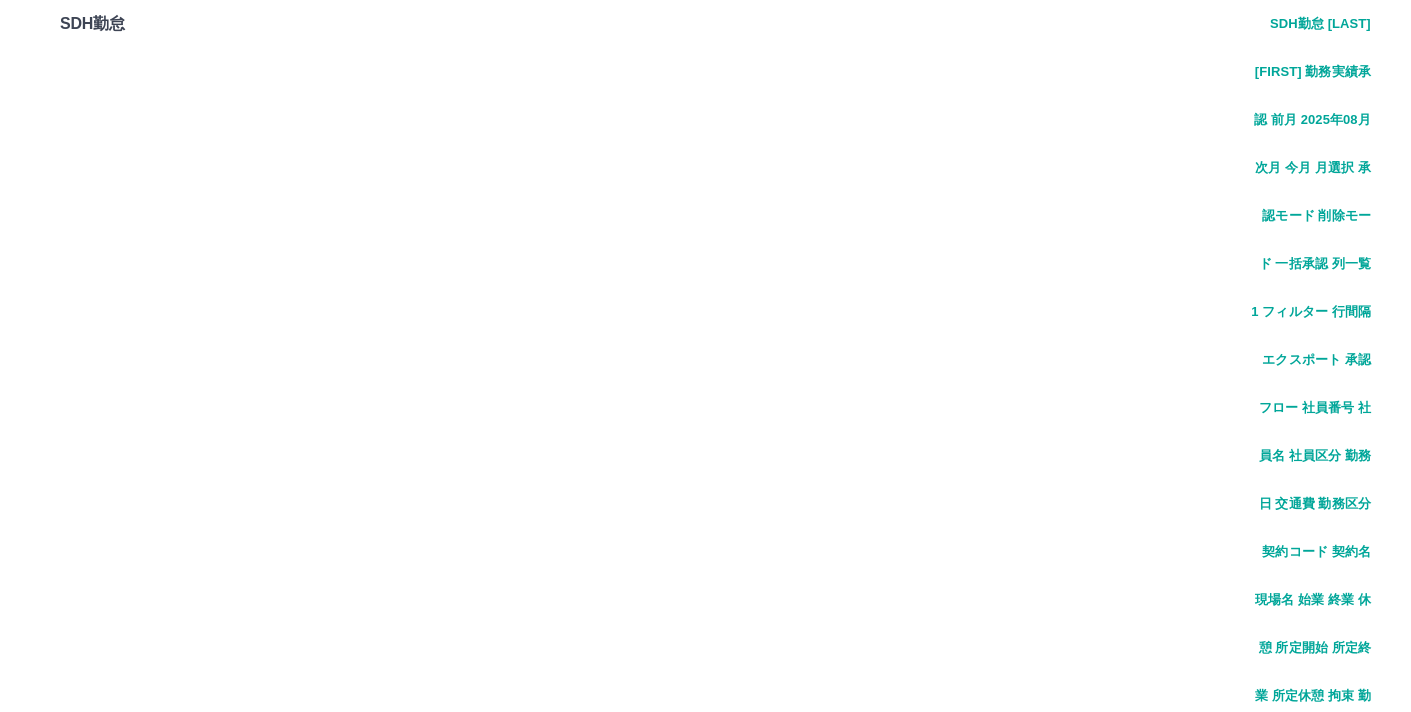 scroll, scrollTop: 101, scrollLeft: 0, axis: vertical 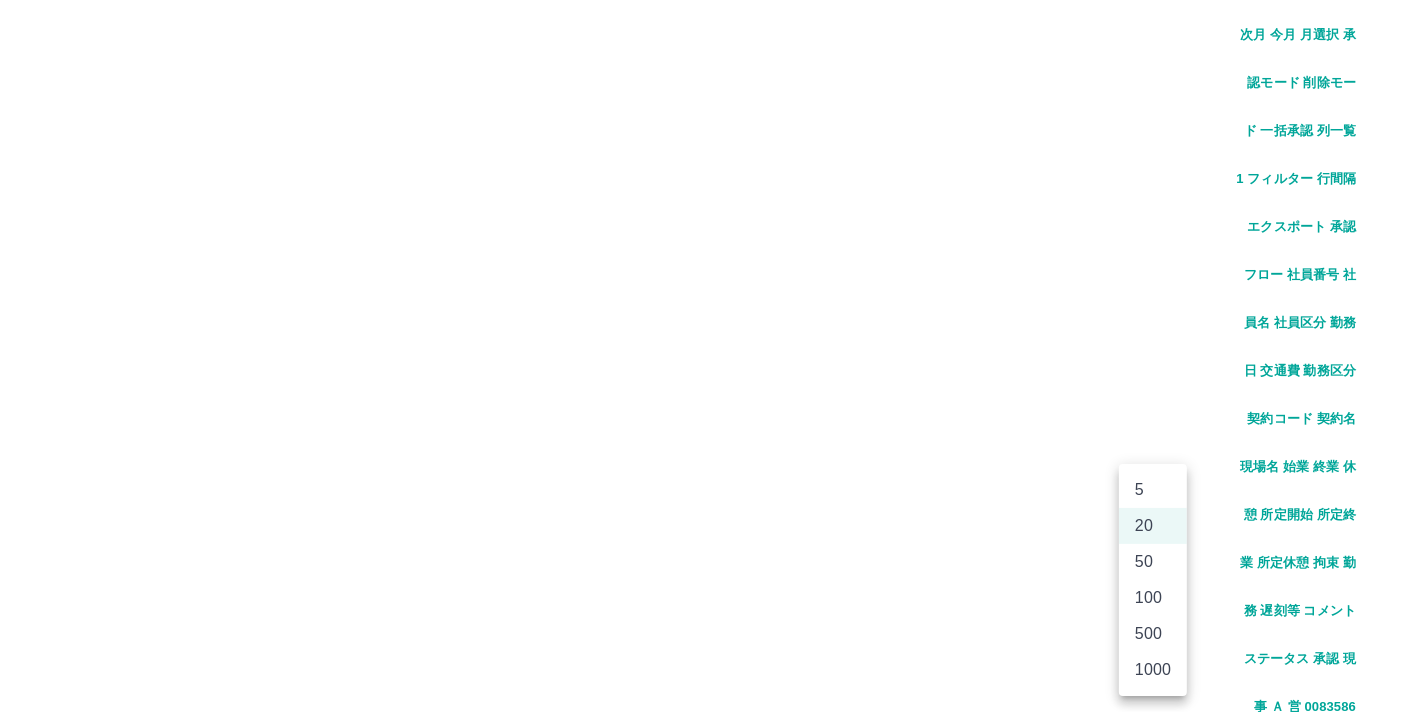 click on "SDH勤怠 [LAST] [FIRST] 勤務実績承認 前月 2025年08月 次月 今月 月選択 承認モード 削除モード 一括承認 列一覧 1 フィルター 行間隔 エクスポート 承認フロー 社員番号 社員名 社員区分 勤務日 交通費 勤務区分 契約コード 契約名 現場名 始業 終業 休憩 所定開始 所定終業 所定休憩 拘束 勤務 遅刻等 コメント ステータス 承認 現 事 Ａ 営 0083586 [LAST] [FIRST] 営業社員(PT契約) 2025-08-05  -  休日 42422001 [CITY] [CITY]学校給食センター - - - - - - 00:00 00:00 00:00 現場責任者承認待 現 事 Ａ 営 0077775 [LAST] [FIRST] 営業社員(R契約) 2025-08-05 往復 出勤 42422001 [CITY] [CITY]学校給食センター 08:00 17:00 01:00 08:00 17:00 01:00 09:00 08:00 00:00 現場責任者承認待 現 事 Ａ 営 0078172 [LAST] [FIRST] 営業社員(PT契約) 2025-08-05  -  休日 42422001 [CITY] [CITY]学校給食センター - - - - - - 00:00 00:00 00:00 現 事 Ａ" at bounding box center (705, 1321) 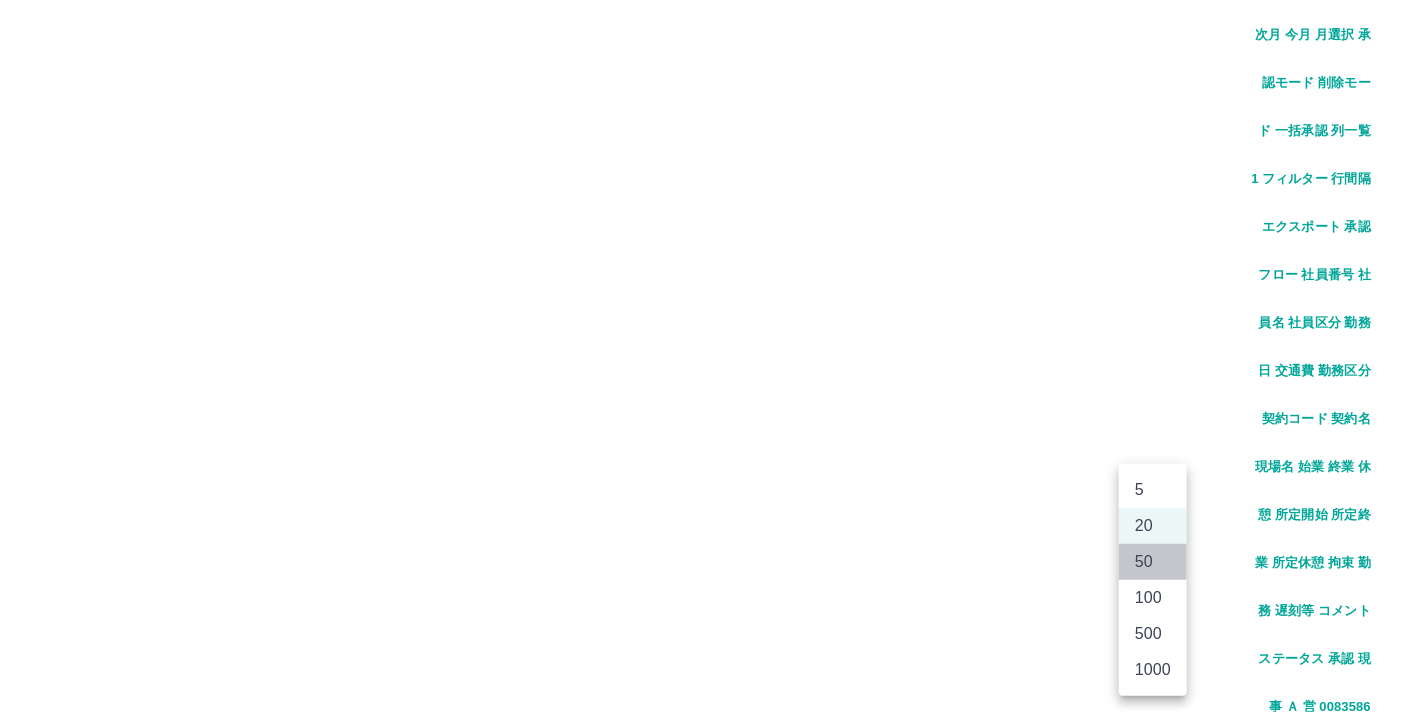 click on "50" at bounding box center (1153, 562) 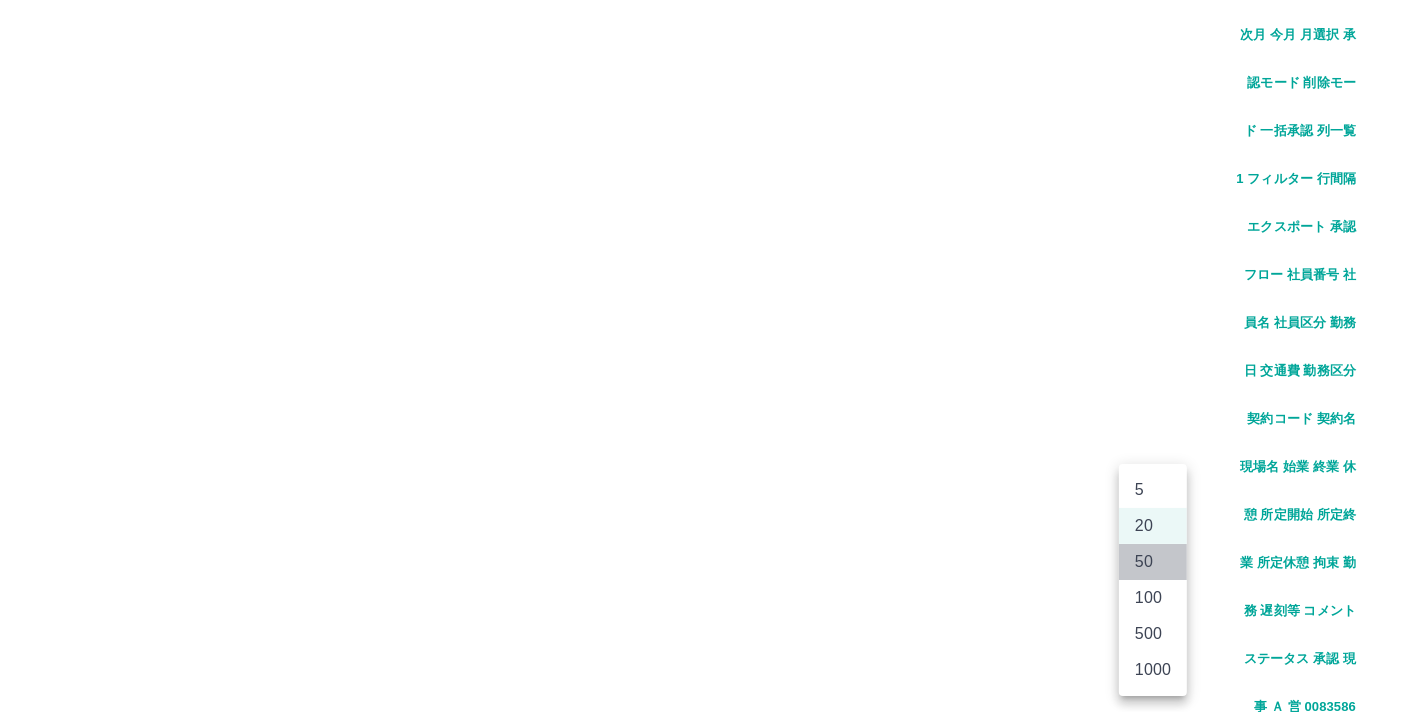 scroll, scrollTop: 0, scrollLeft: 0, axis: both 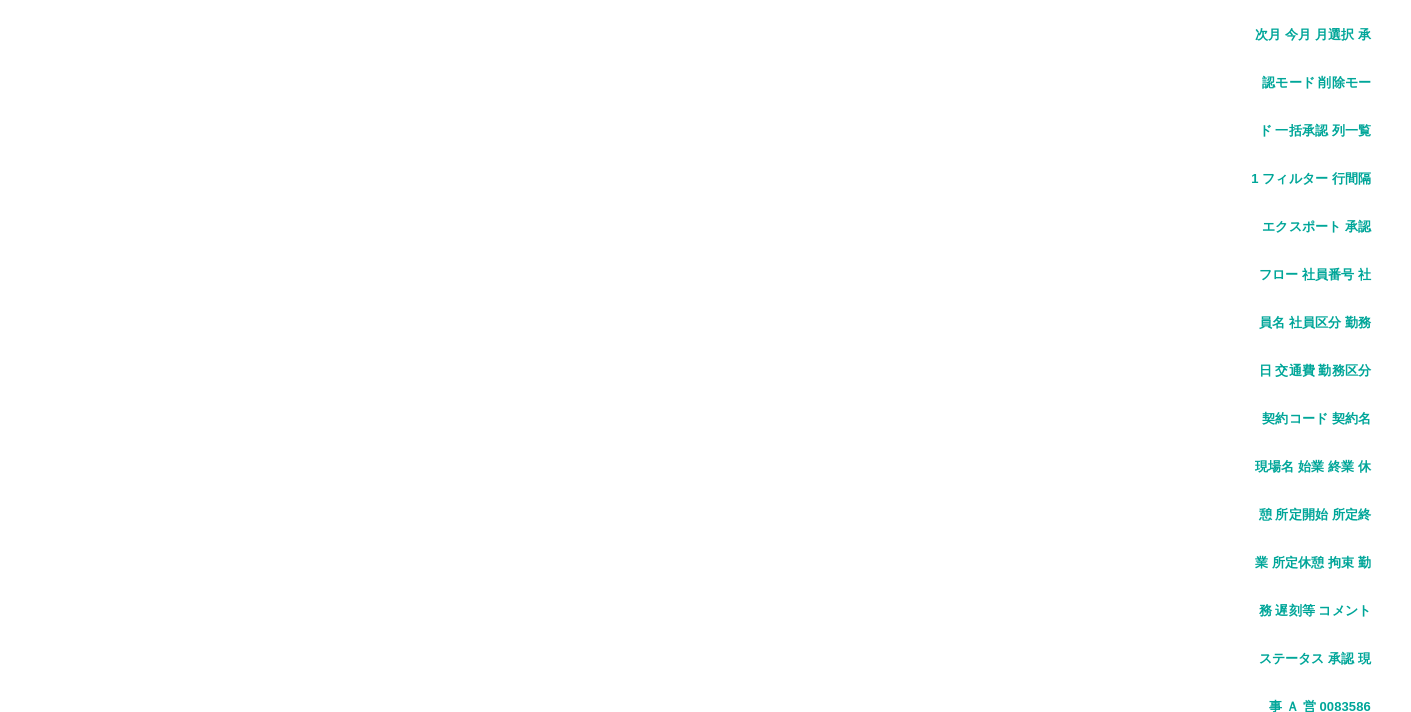 click 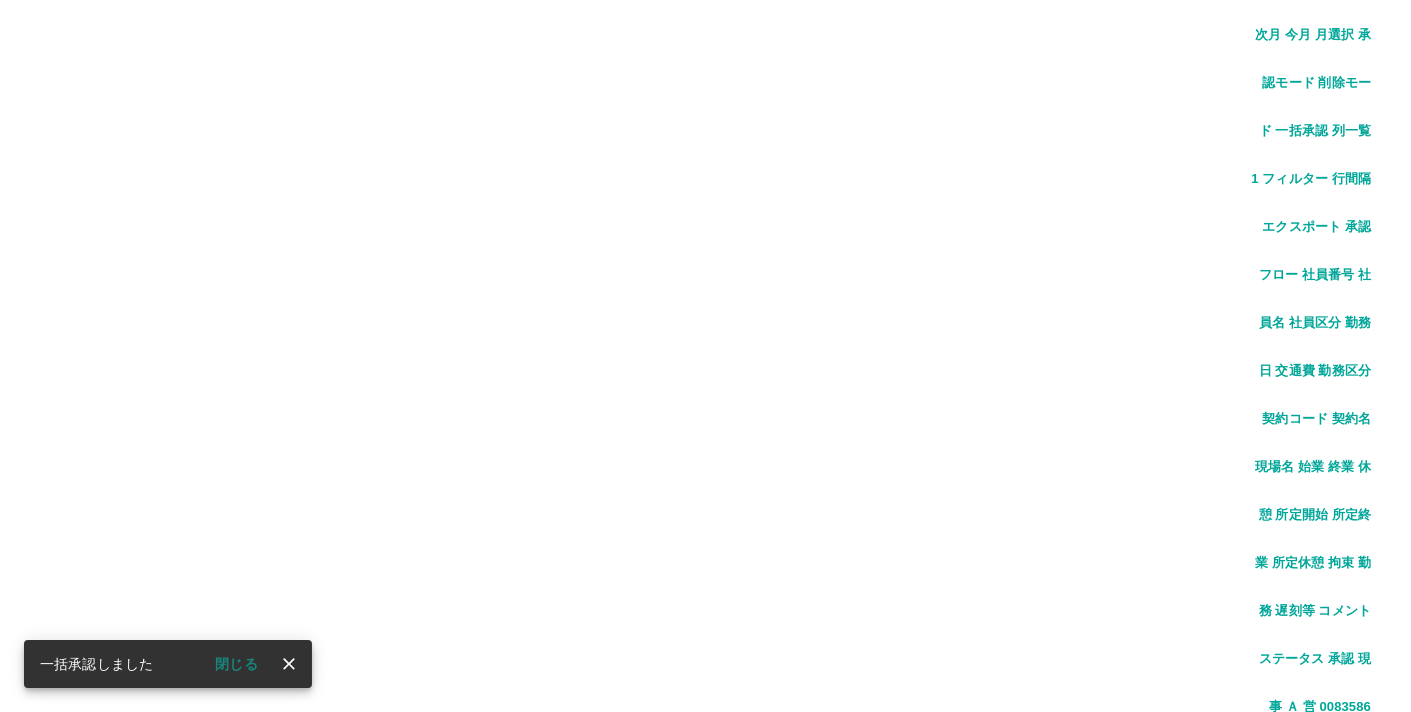 click 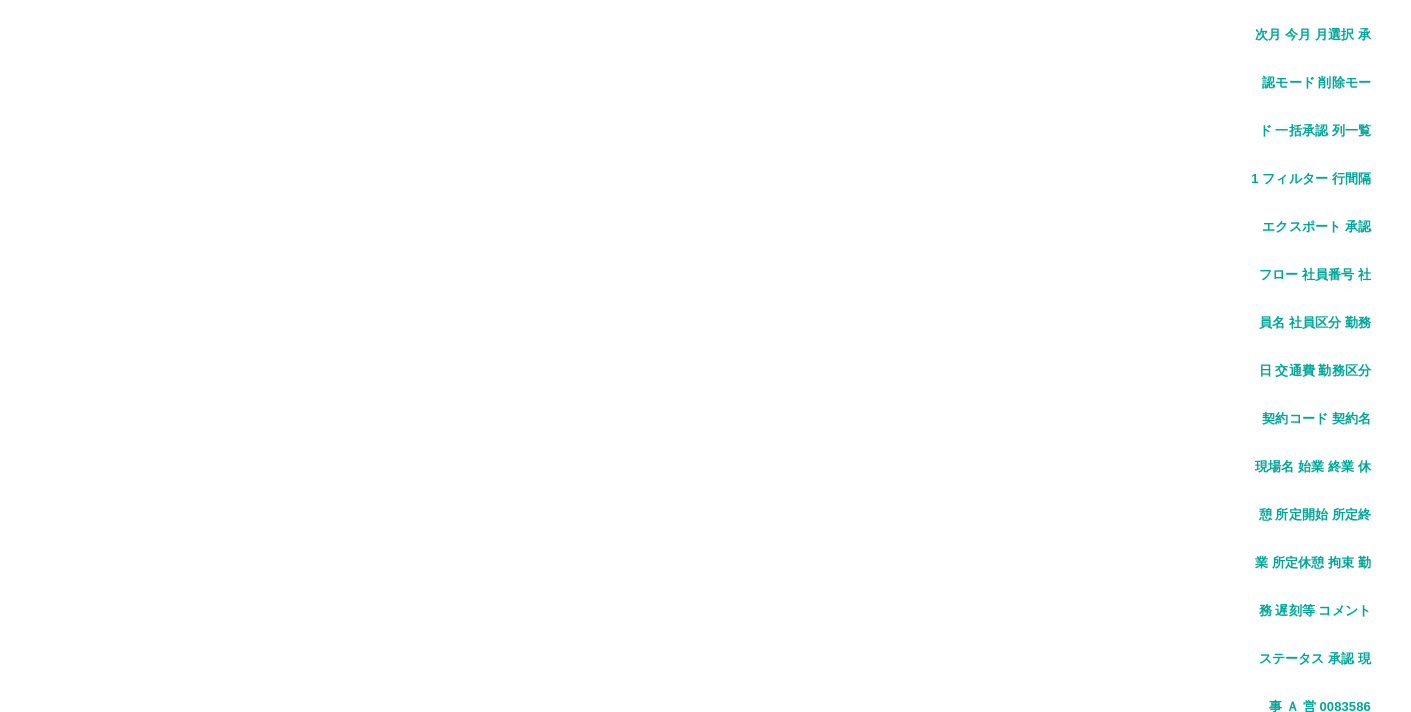 scroll, scrollTop: 1001, scrollLeft: 0, axis: vertical 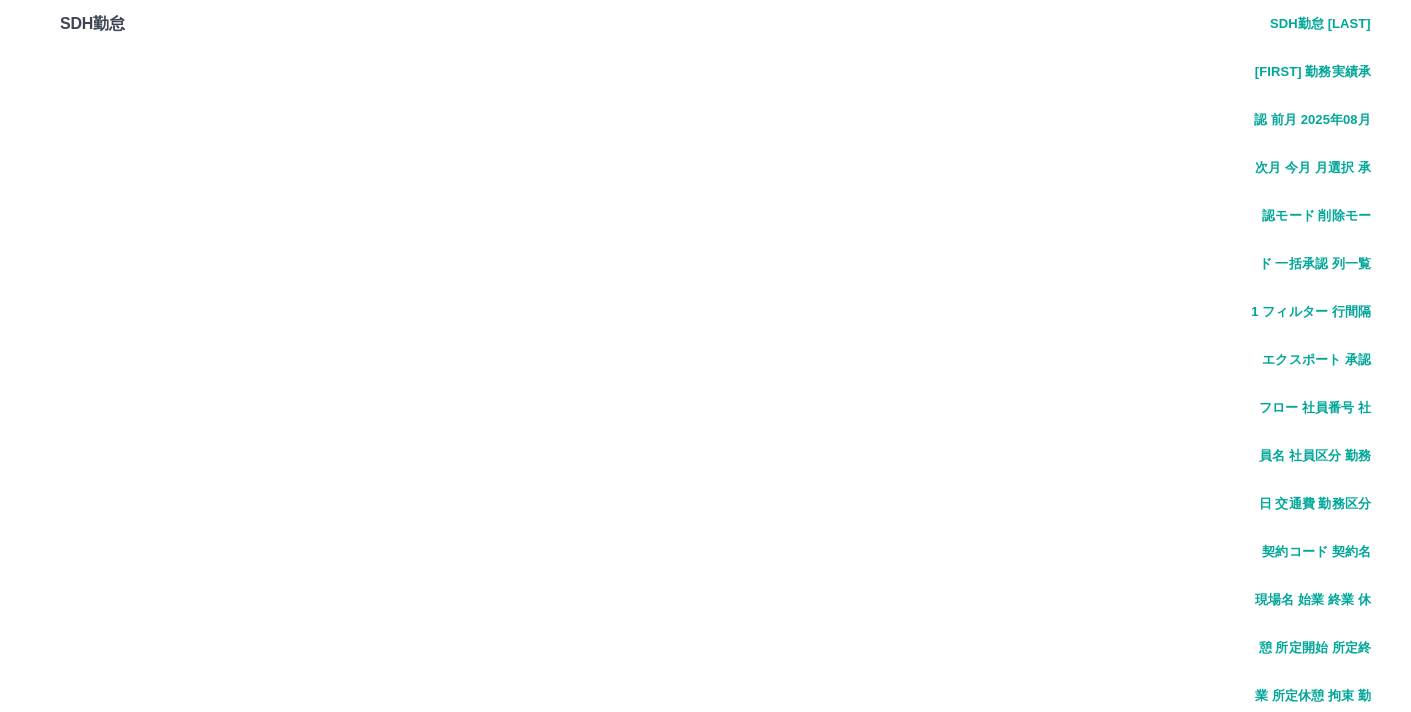 click on "一括承認" at bounding box center [1342, 2210] 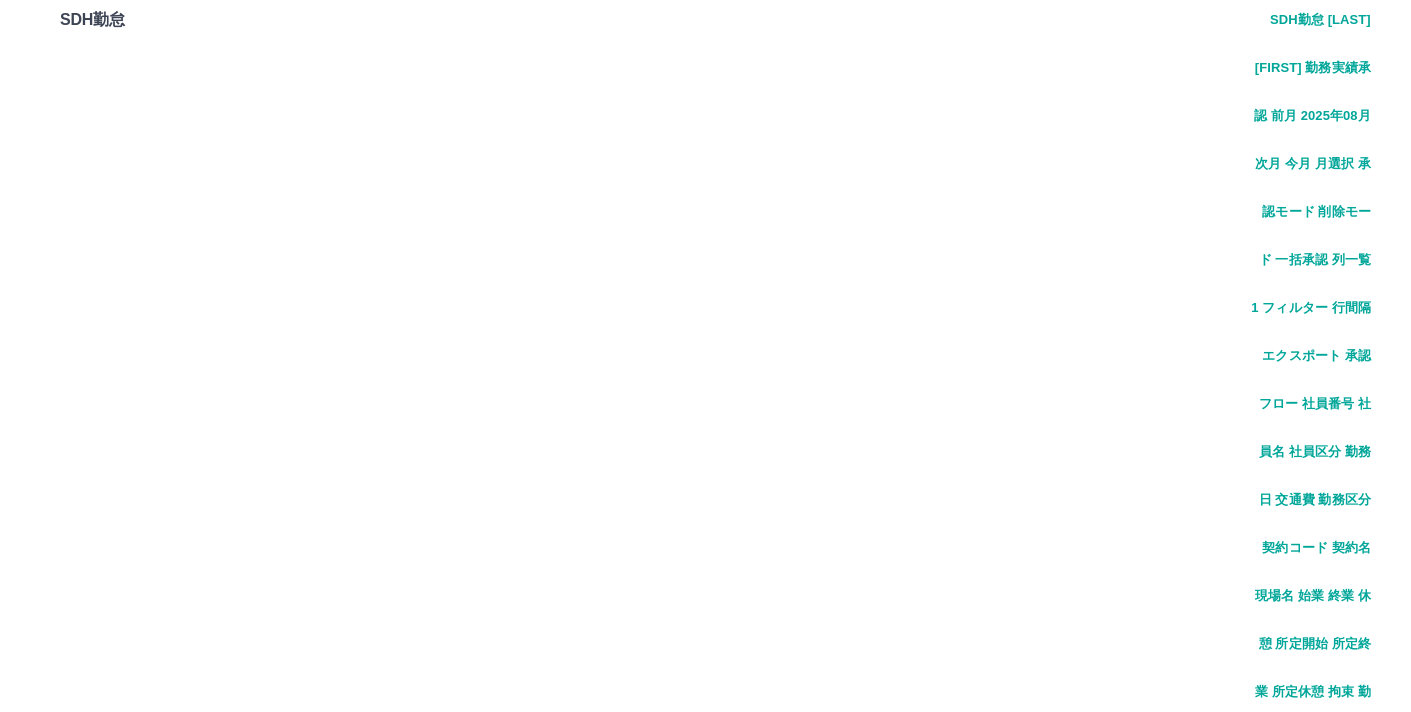 scroll, scrollTop: 0, scrollLeft: 0, axis: both 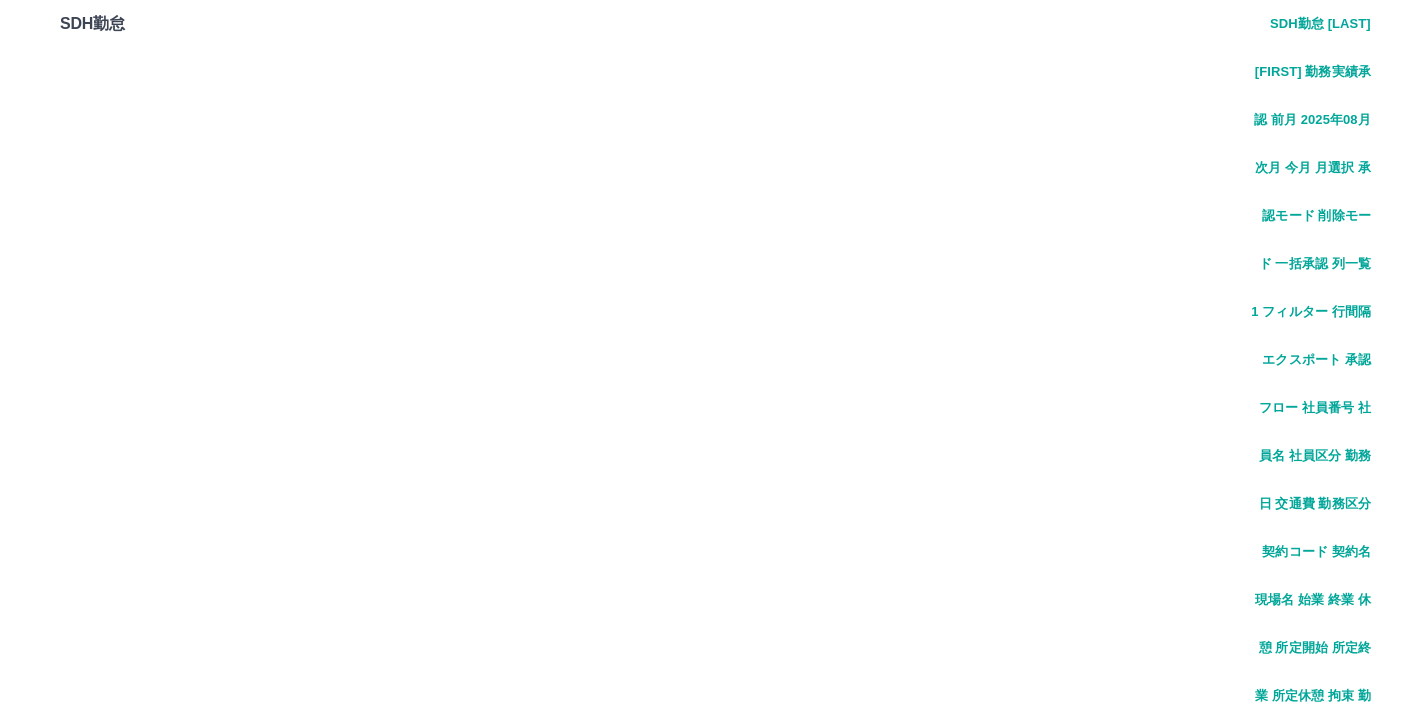 click on "一括承認" at bounding box center [1342, 2210] 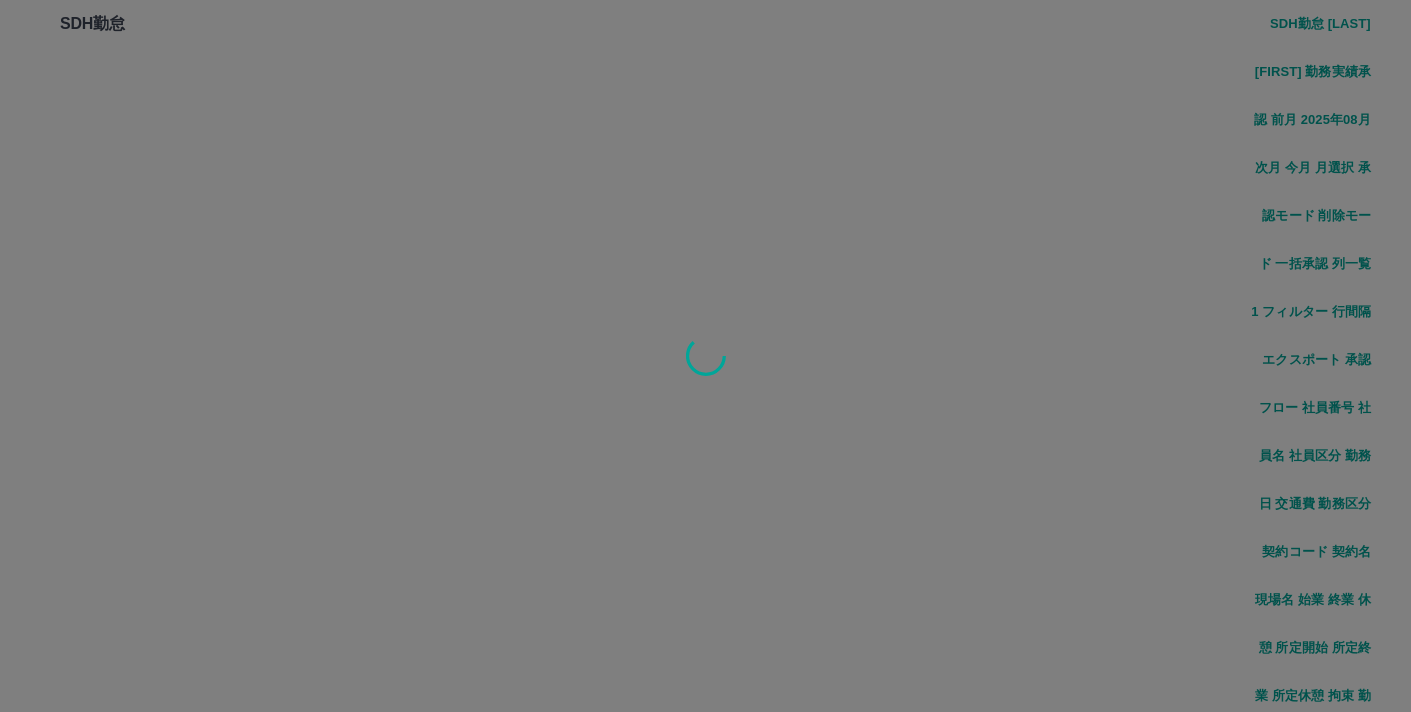 click at bounding box center (705, 356) 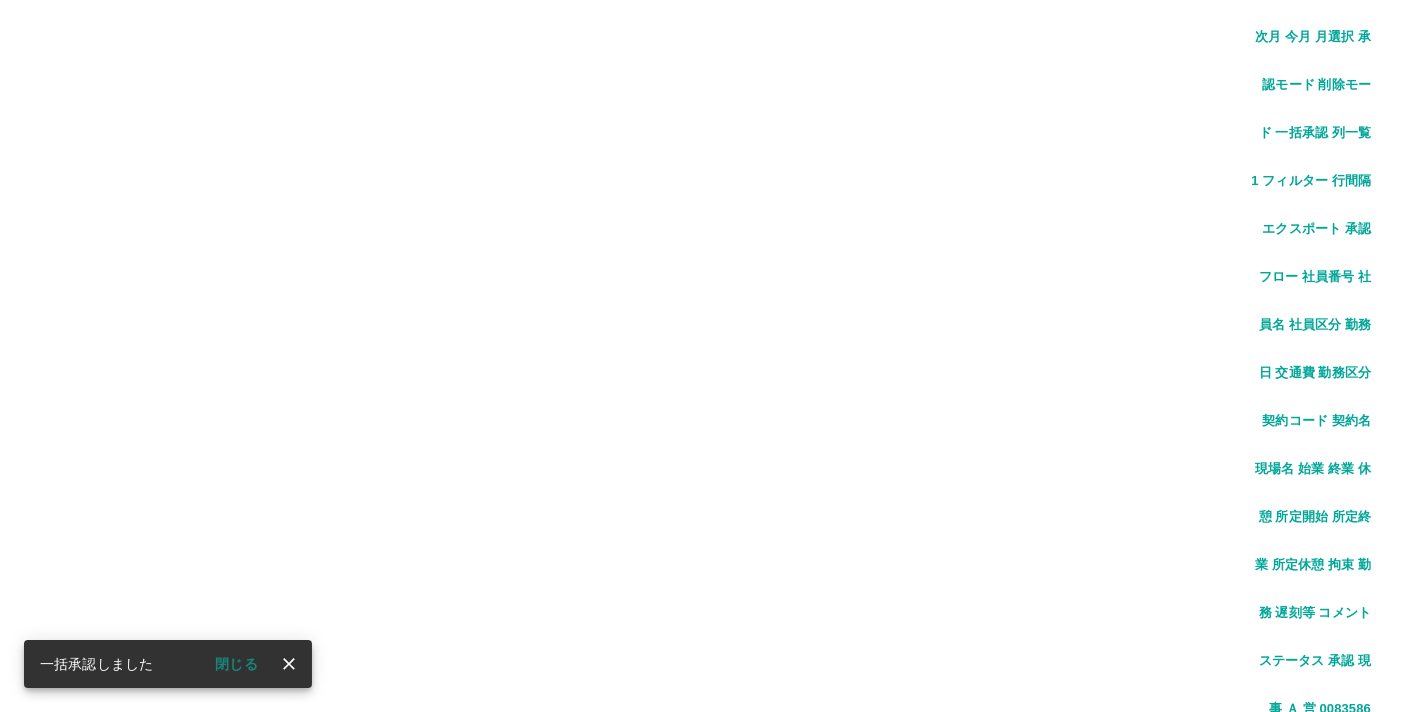 scroll, scrollTop: 133, scrollLeft: 0, axis: vertical 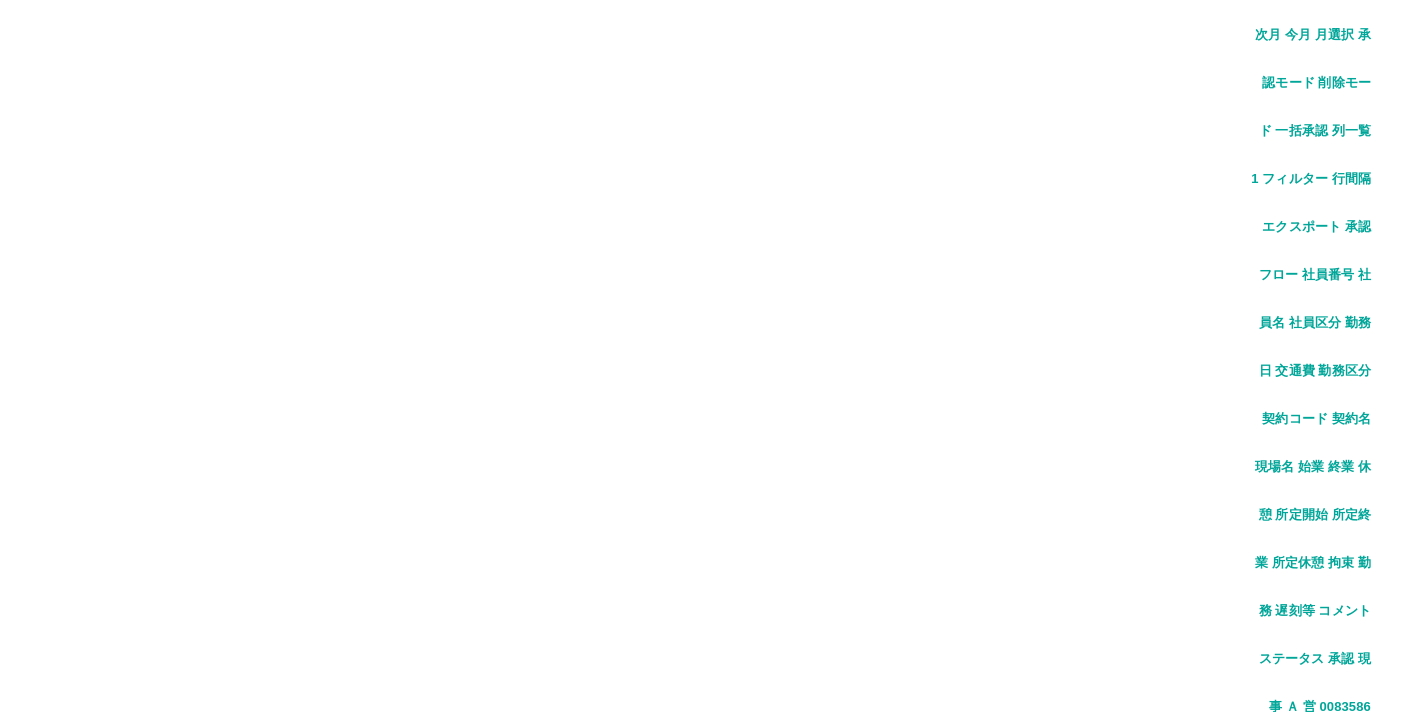 click 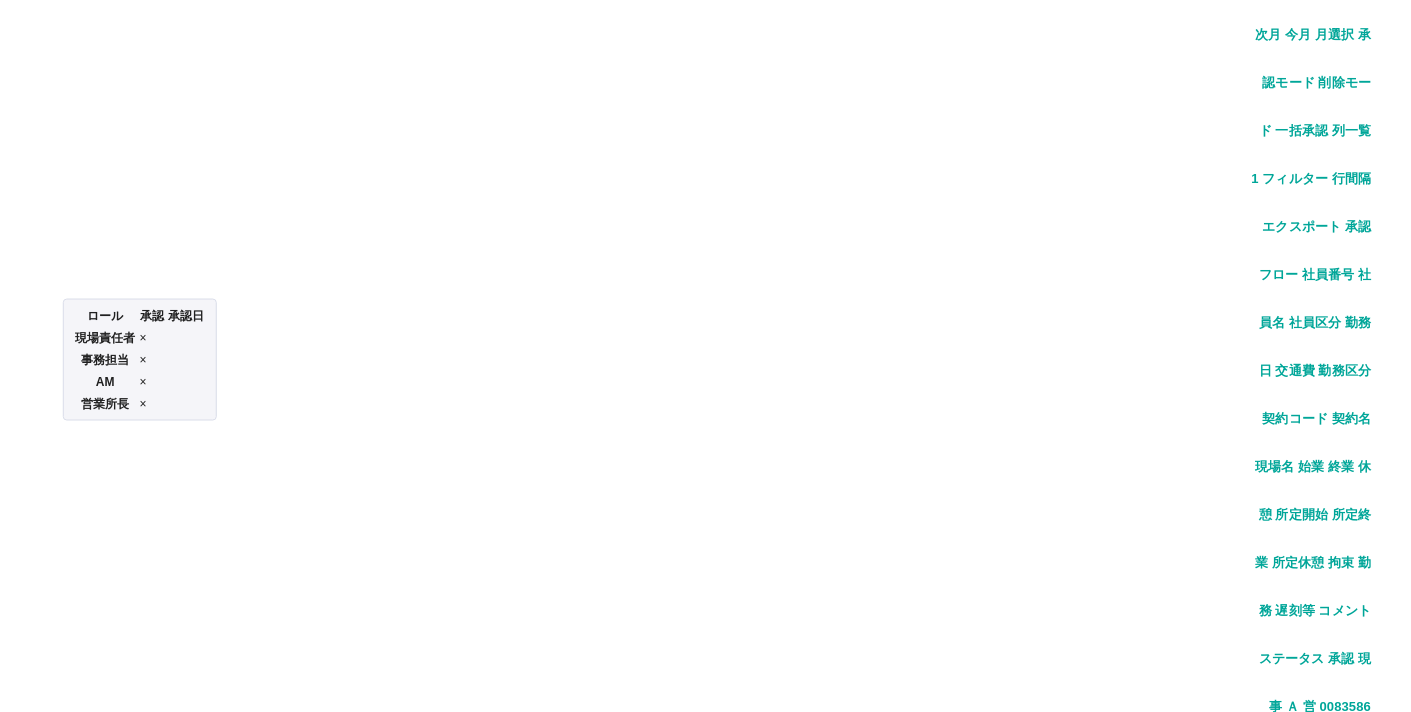 scroll, scrollTop: 1001, scrollLeft: 0, axis: vertical 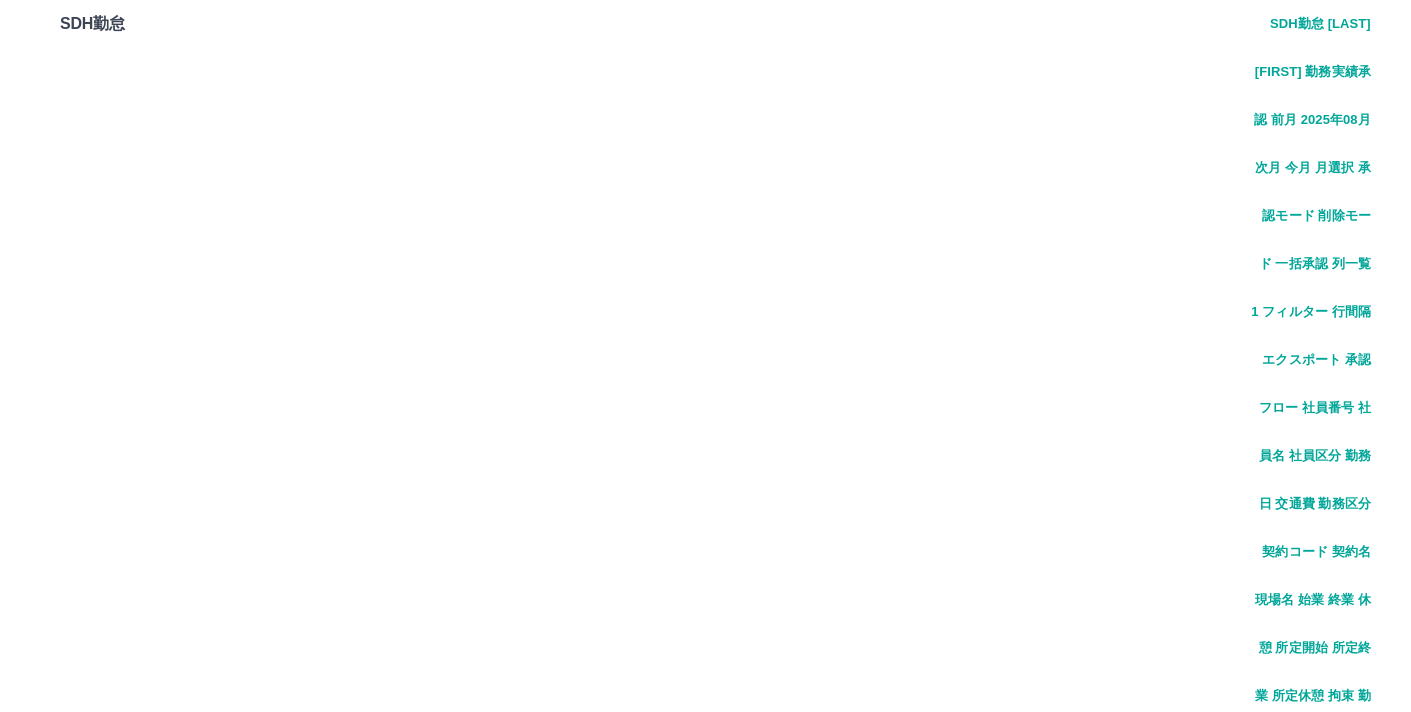 click on "一括承認" at bounding box center [1342, 2210] 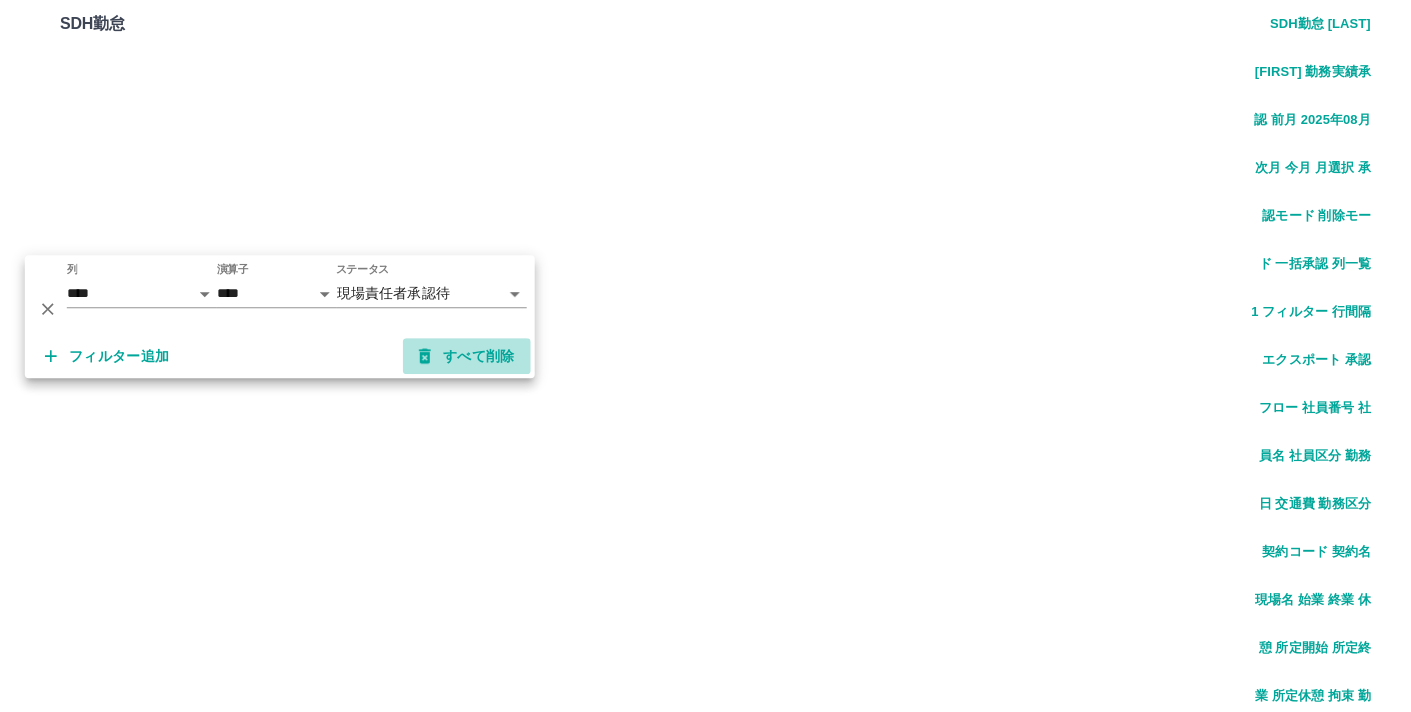 click on "すべて削除" at bounding box center [467, 356] 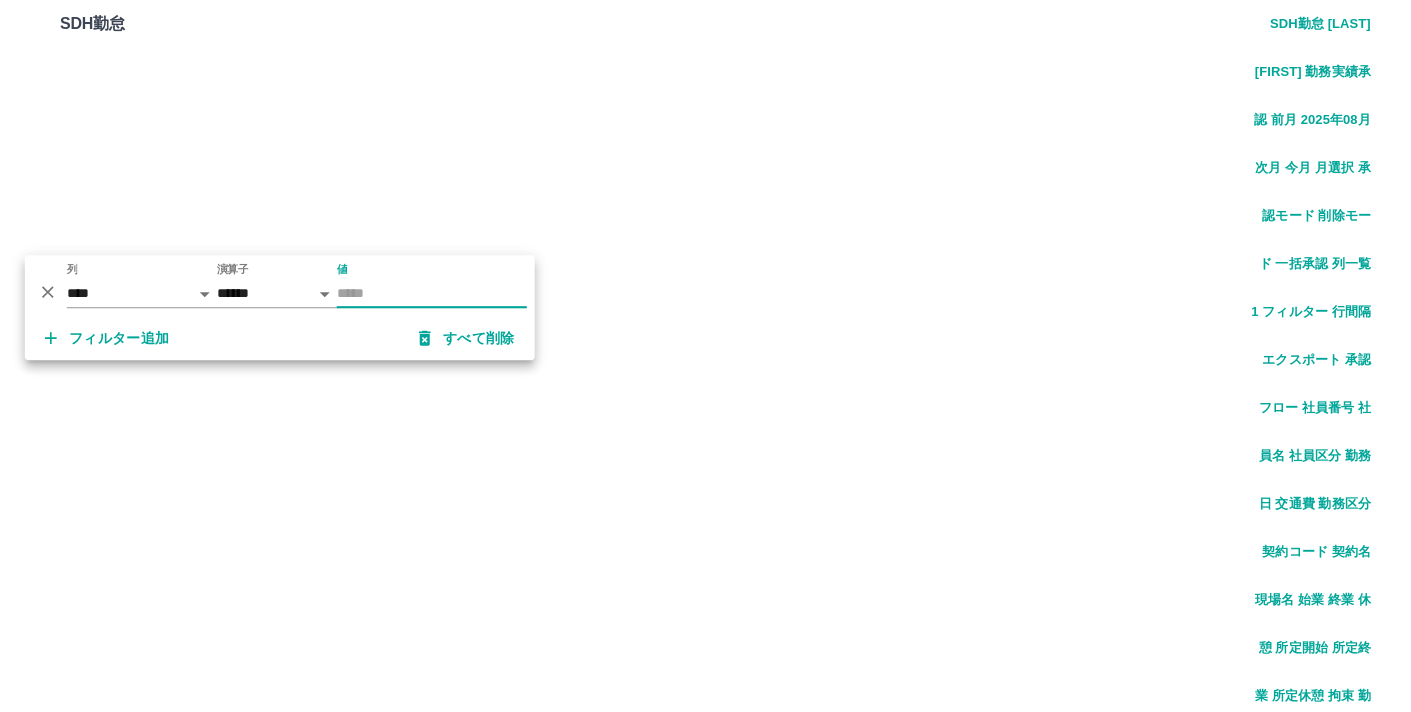 click on "値" at bounding box center [432, 293] 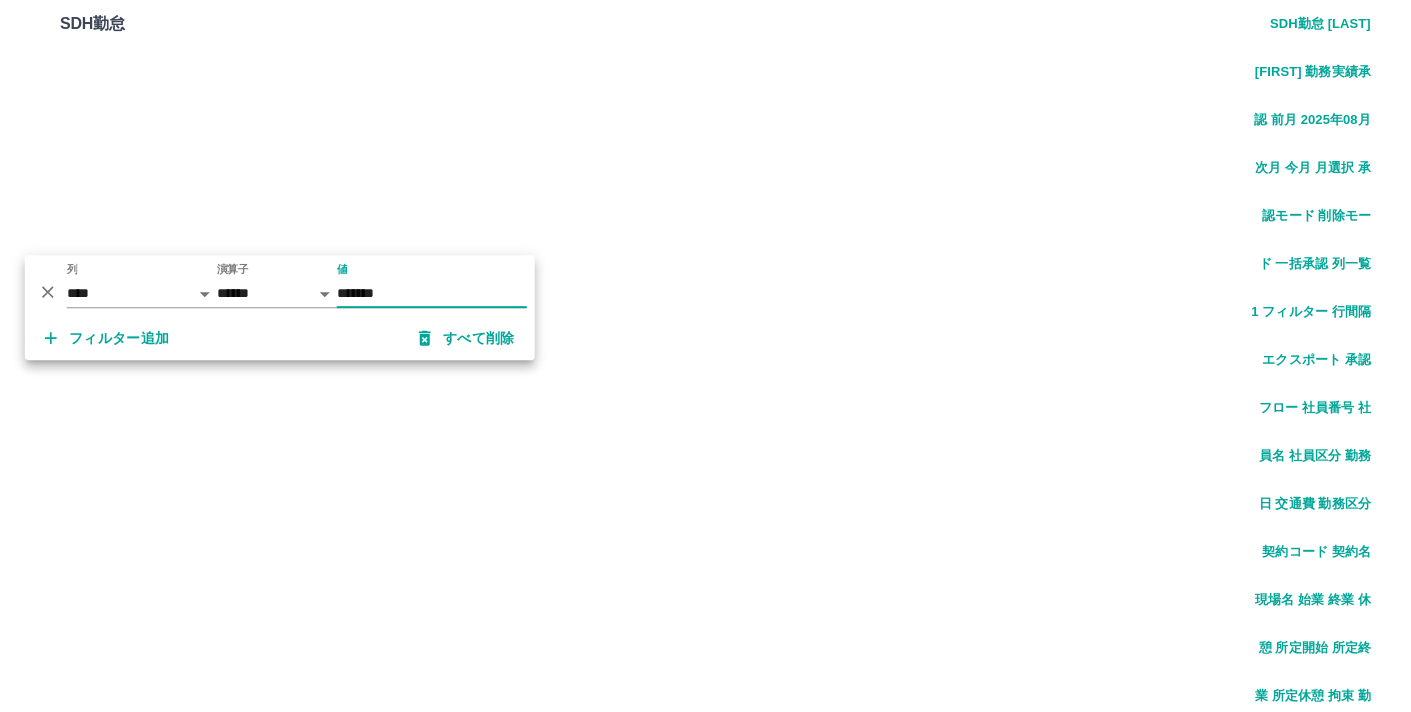 type on "*******" 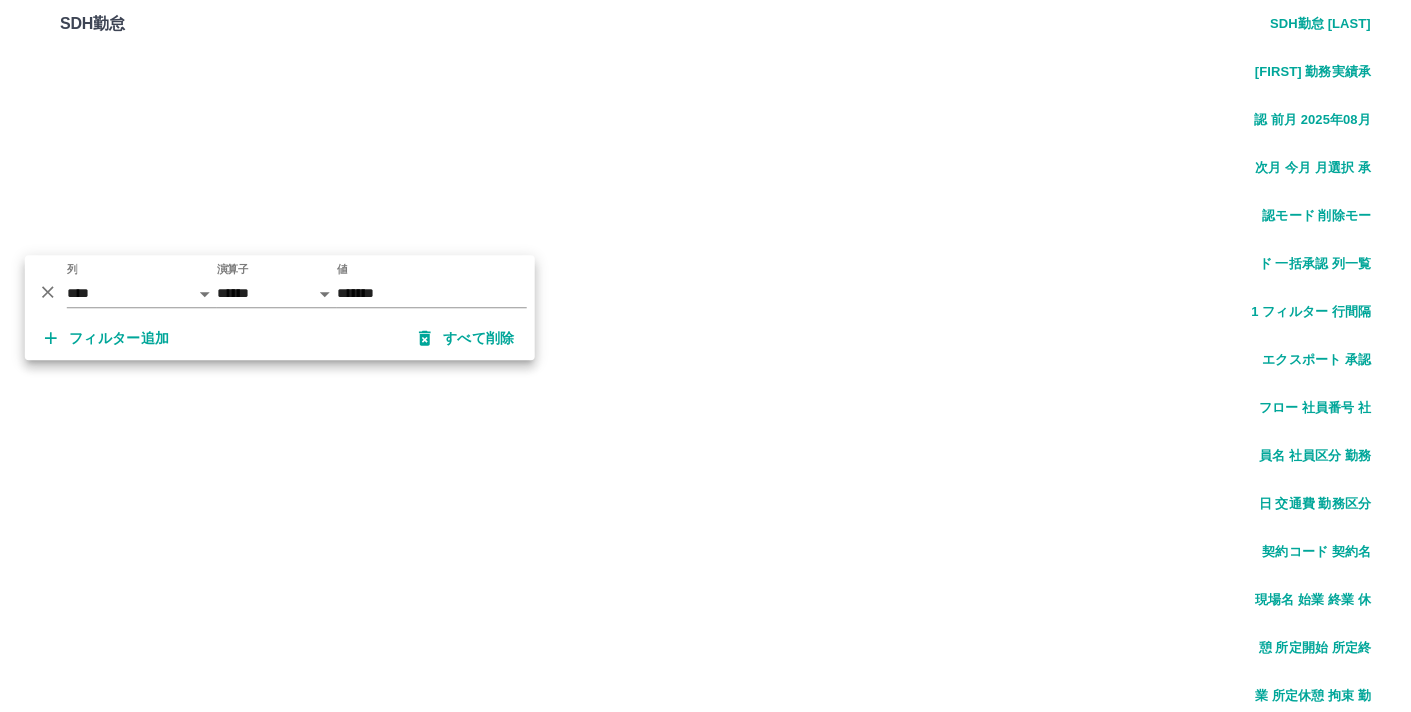 click on "前月 2025年08月 次月 今月 月選択 承認モード 削除モード 一括承認" at bounding box center [705, 2210] 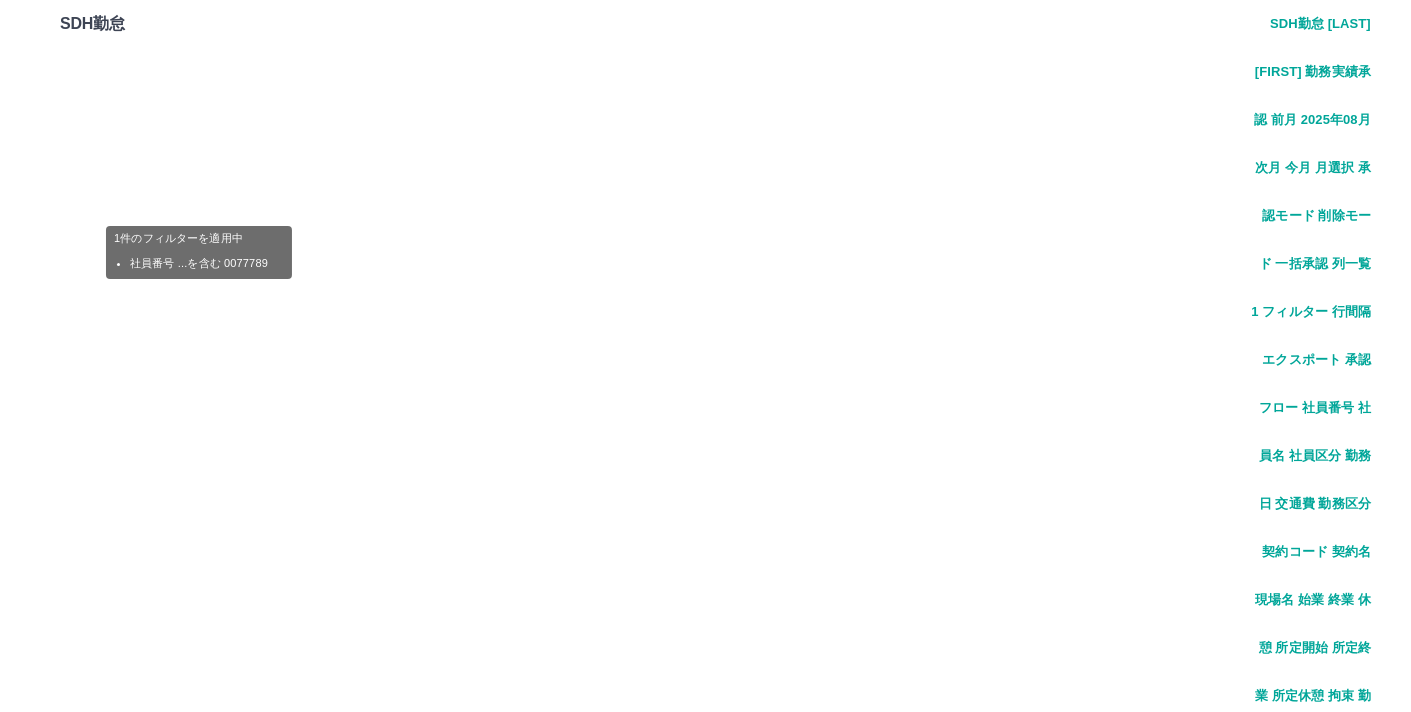 click on "1 フィルター" at bounding box center (199, 2261) 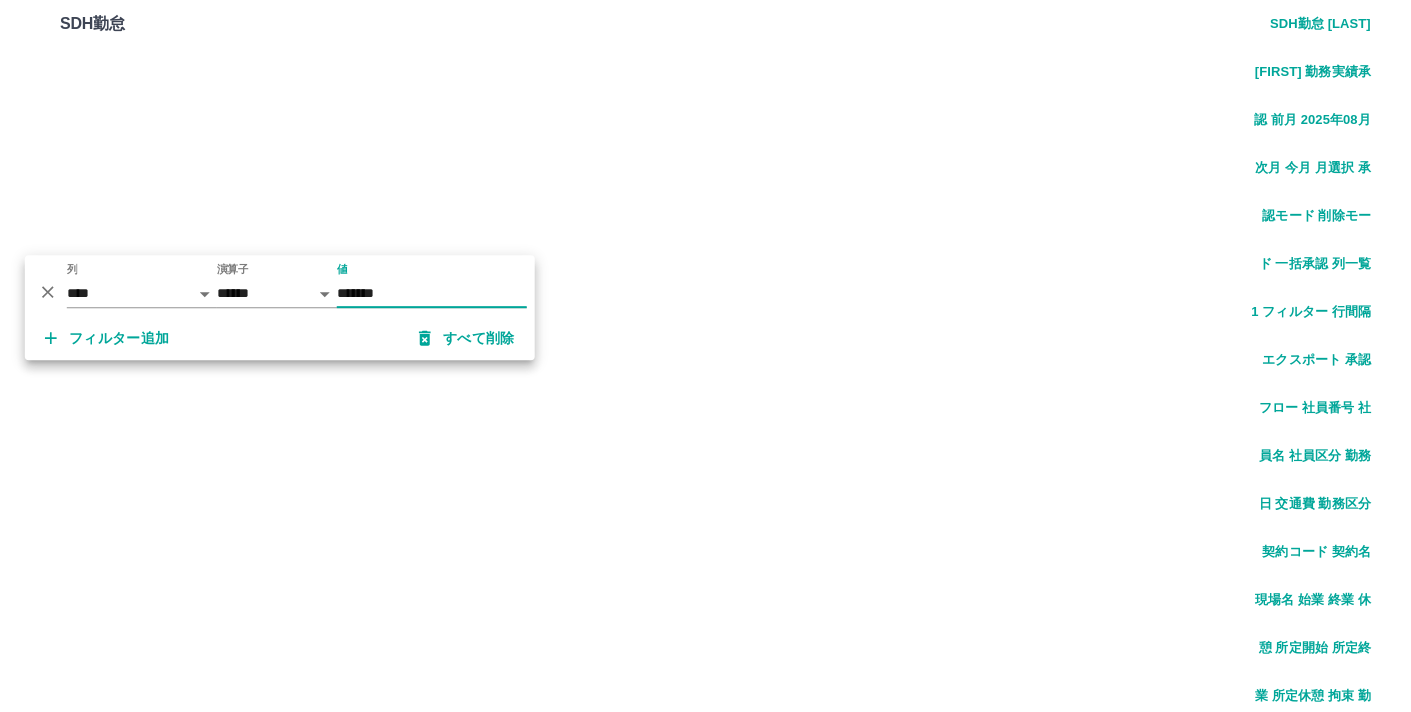 type on "*******" 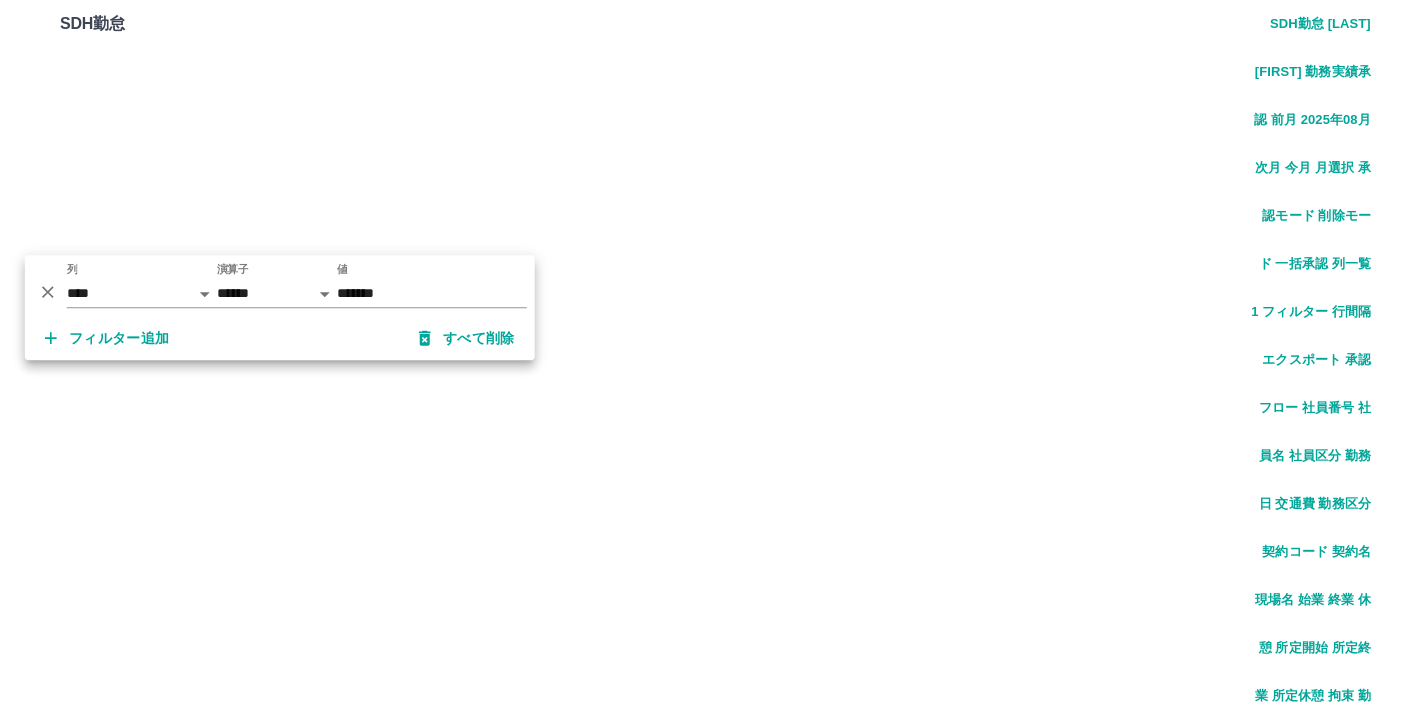 click on "勤務実績承認" at bounding box center [705, 2156] 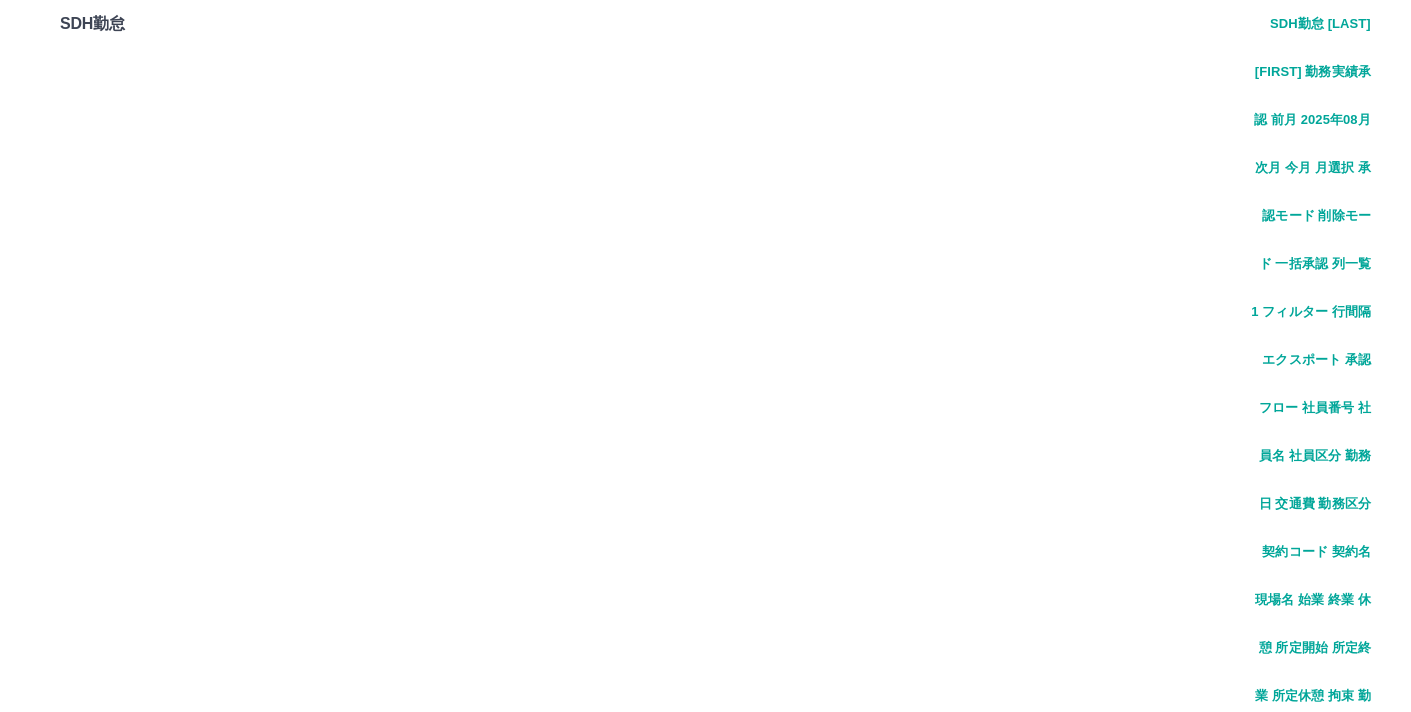 click on "1 フィルター" at bounding box center [199, 2261] 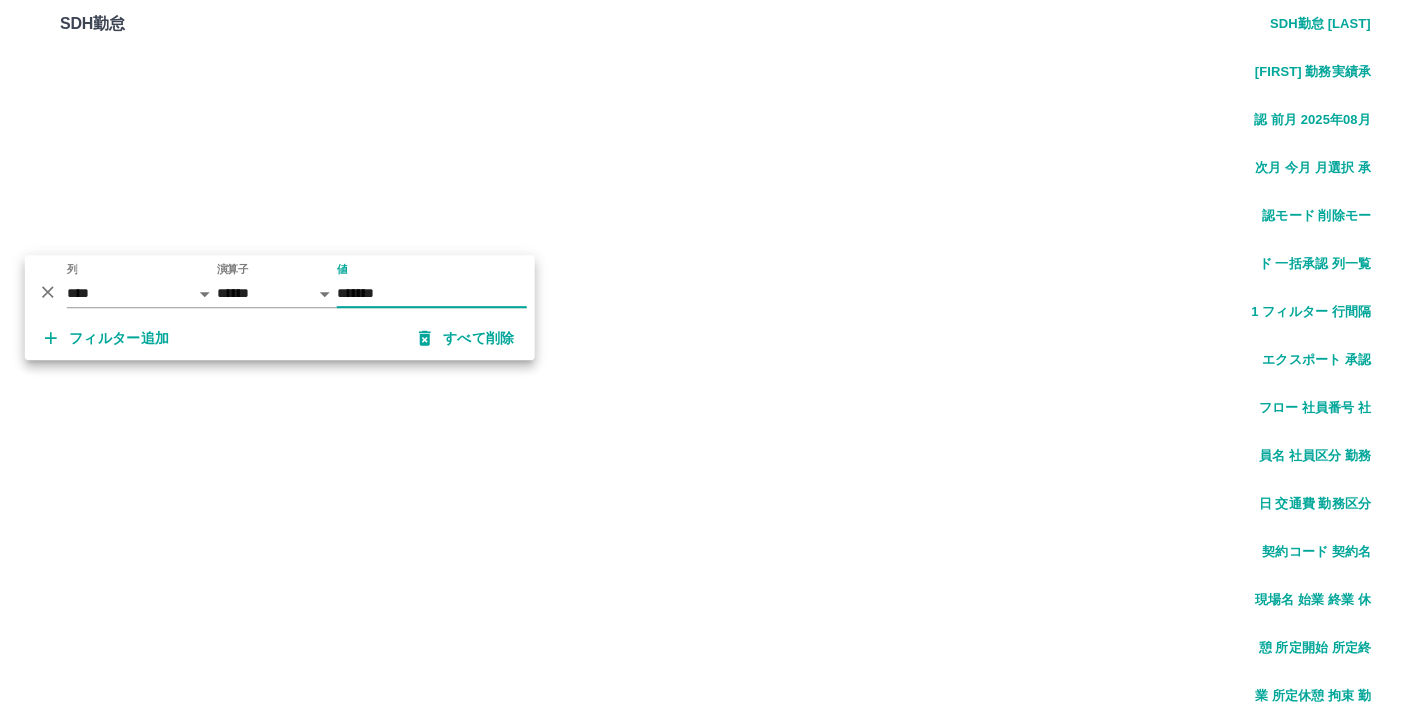 type on "*******" 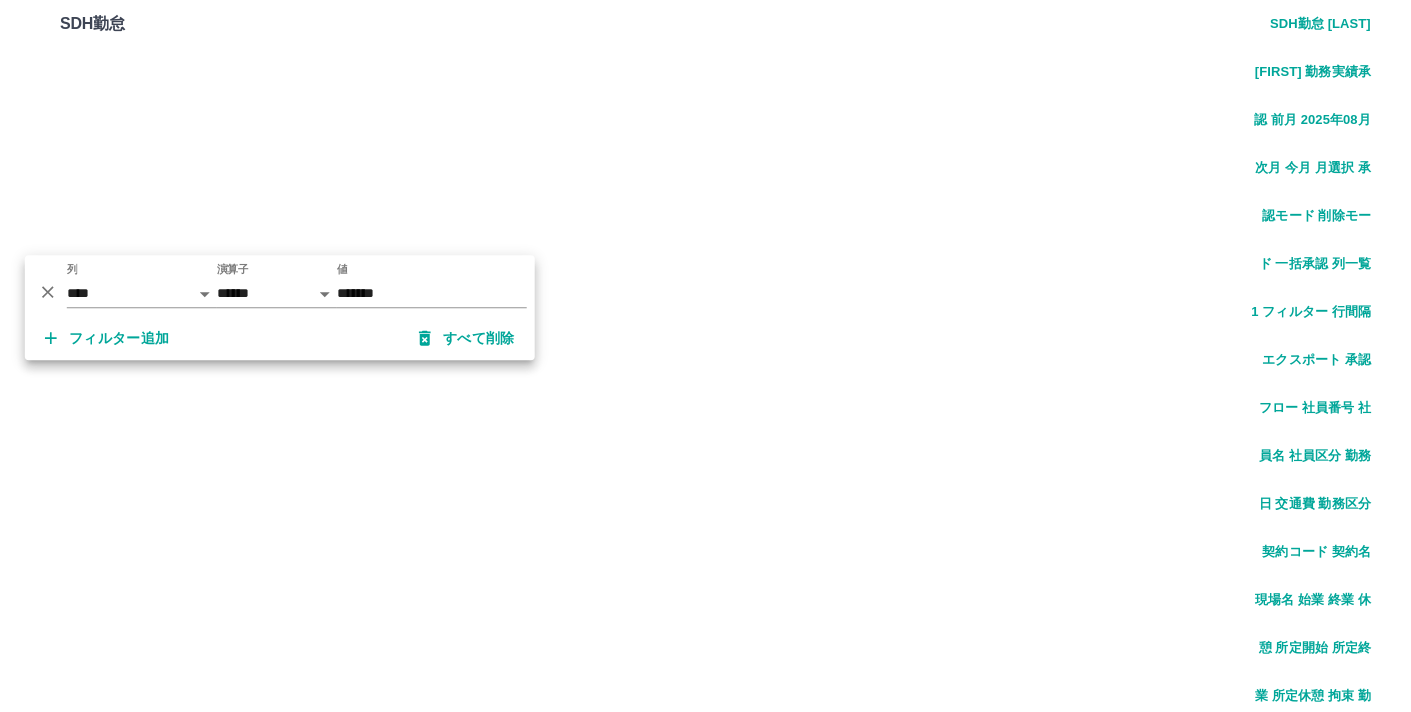 click on "SDH勤怠 [LAST] [FIRST] 勤務実績承認 前月 2025年08月 次月 今月 月選択 承認モード 削除モード 一括承認 列一覧 1 フィルター 行間隔 エクスポート 承認フロー 社員番号 社員名 社員区分 勤務日 交通費 勤務区分 契約コード 契約名 現場名 始業 終業 休憩 所定開始 所定終業 所定休憩 拘束 勤務 遅刻等 コメント ステータス 承認 現 事 Ａ 営 0079195 [LAST] [FIRST] 営業社員(PT契約) 2025-08-02  -  休日 42422001 [CITY] [CITY]学校給食センター - - - - - - 00:00 00:00 00:00 事務担当者承認待 現 事 Ａ 営 0079195 [LAST] [FIRST] 営業社員(PT契約) 2025-08-01  -  休日 42422001 [CITY] [CITY]学校給食センター - - - - - - 00:00 00:00 00:00 事務担当者承認待 編集 承認 編集 承認 ページあたりの行数: 50 ** 1～2 / 2" at bounding box center (705, 2511) 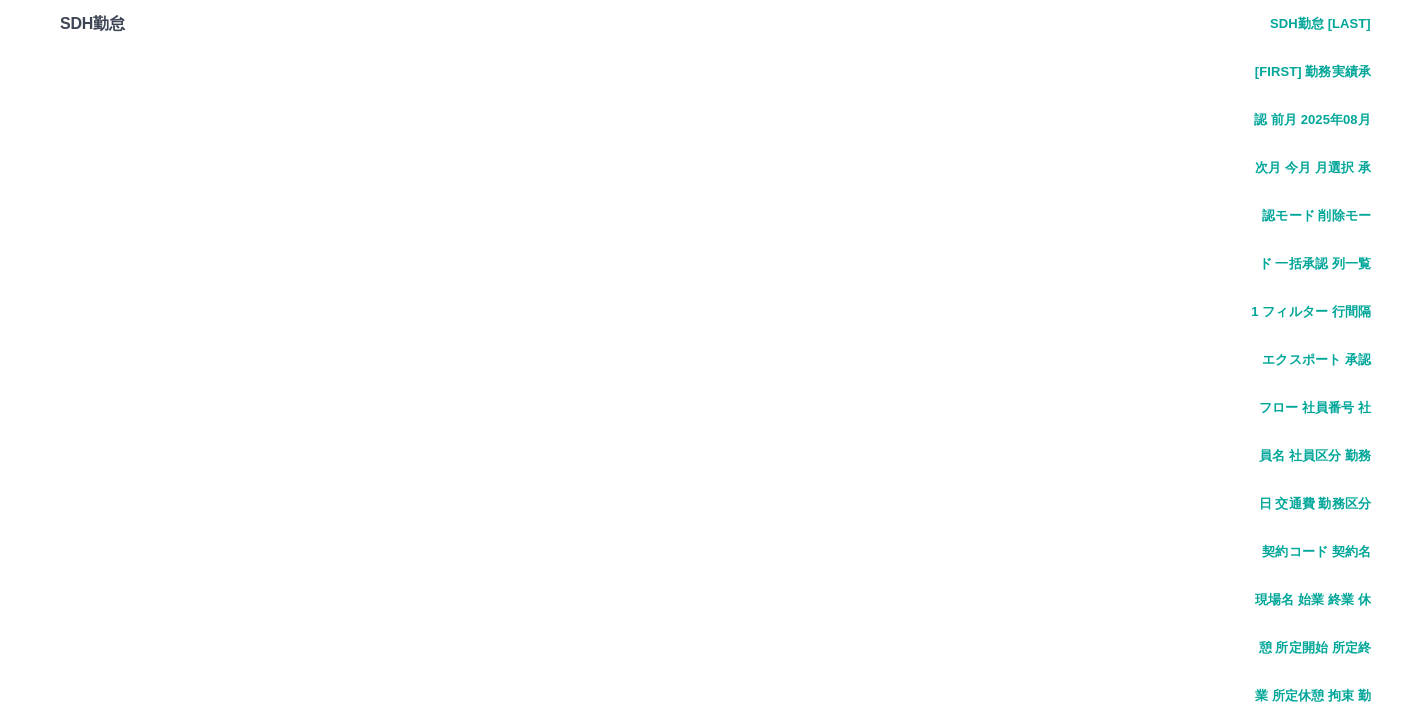 click on "SDH勤怠 [LAST] [FIRST] 勤務実績承認 前月 2025年08月 次月 今月 月選択 承認モード 削除モード 一括承認 列一覧 1 フィルター 行間隔 エクスポート 承認フロー 社員番号 社員名 社員区分 勤務日 交通費 勤務区分 契約コード 契約名 現場名 始業 終業 休憩 所定開始 所定終業 所定休憩 拘束 勤務 遅刻等 コメント ステータス 承認 現 事 Ａ 営 0083586 [LAST] [FIRST] 営業社員(PT契約) 2025-08-05  -  休日 42422001 [CITY] [CITY]学校給食センター - - - - - - 00:00 00:00 00:00 現場責任者承認待 現 事 Ａ 営 0077775 [LAST] [FIRST] 営業社員(R契約) 2025-08-05 往復 出勤 42422001 [CITY] [CITY]学校給食センター 08:00 17:00 01:00 08:00 17:00 01:00 09:00 08:00 00:00 現場責任者承認待 現 事 Ａ 営 0078172 [LAST] [FIRST] 営業社員(PT契約) 2025-08-05  -  休日 42422001 [CITY] [CITY]学校給食センター - - - - - - 00:00 00:00 00:00 現 事 Ａ" at bounding box center (1311, 1056) 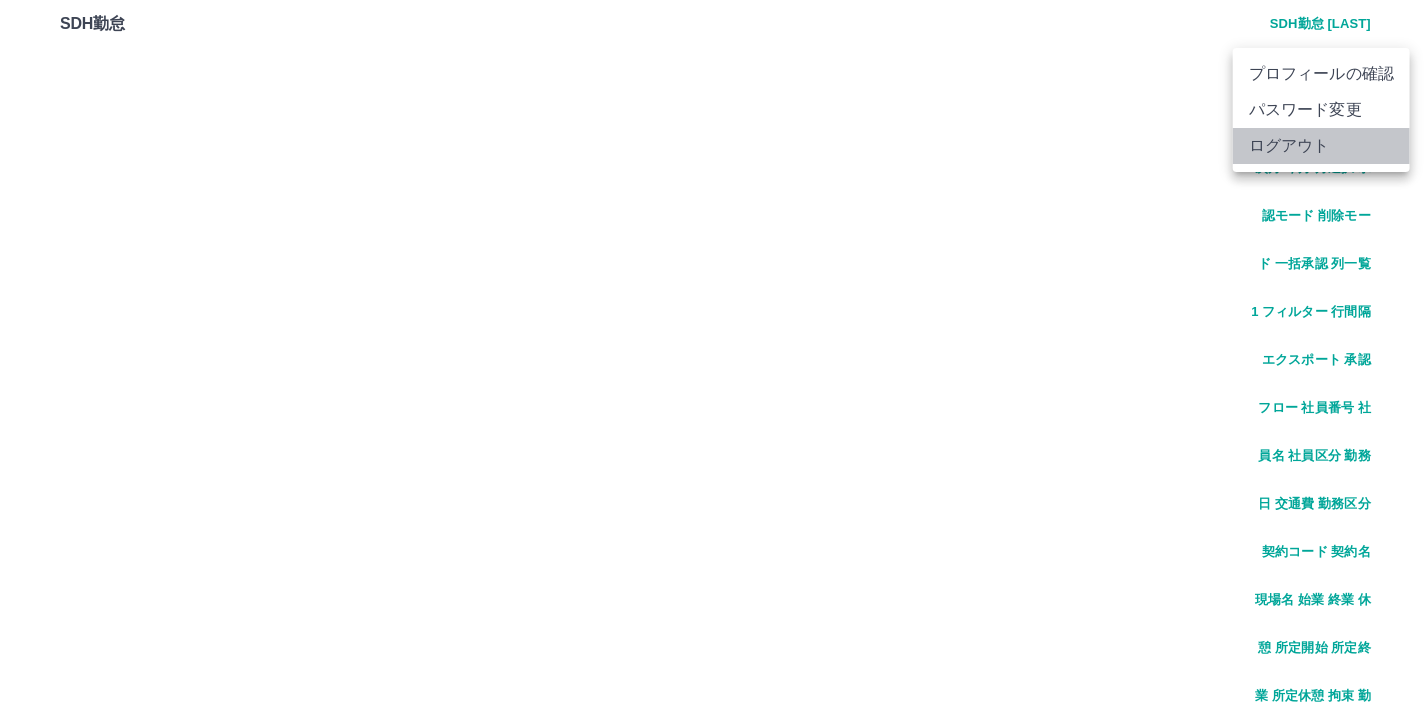 click on "ログアウト" at bounding box center (1321, 146) 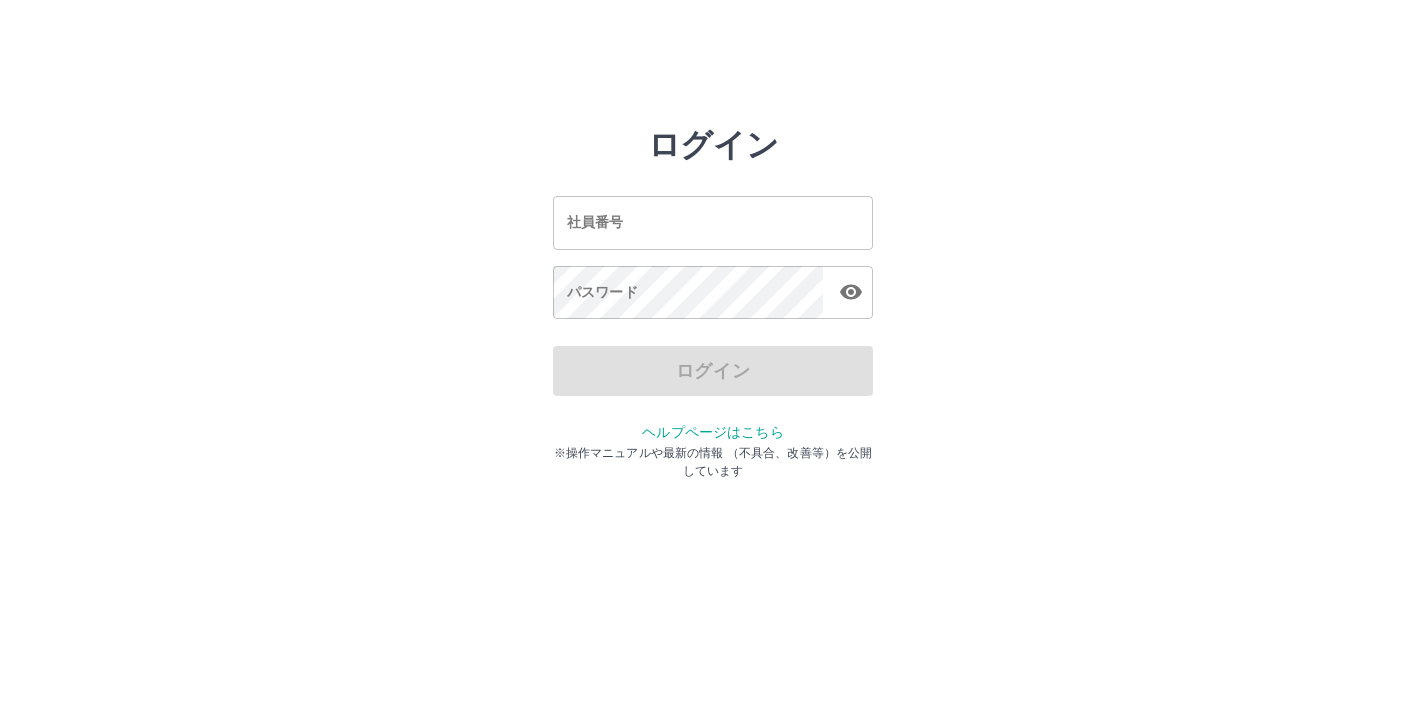 scroll, scrollTop: 0, scrollLeft: 0, axis: both 